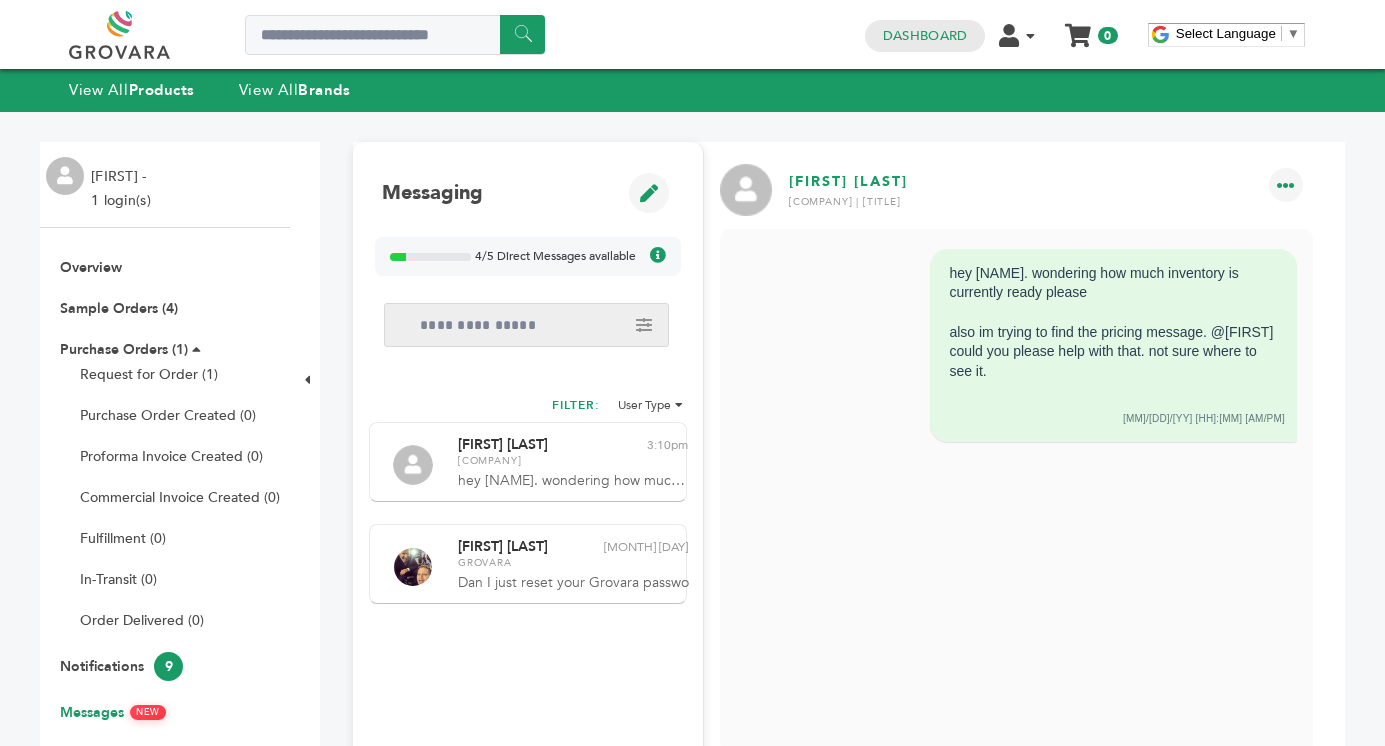 scroll, scrollTop: 92, scrollLeft: 0, axis: vertical 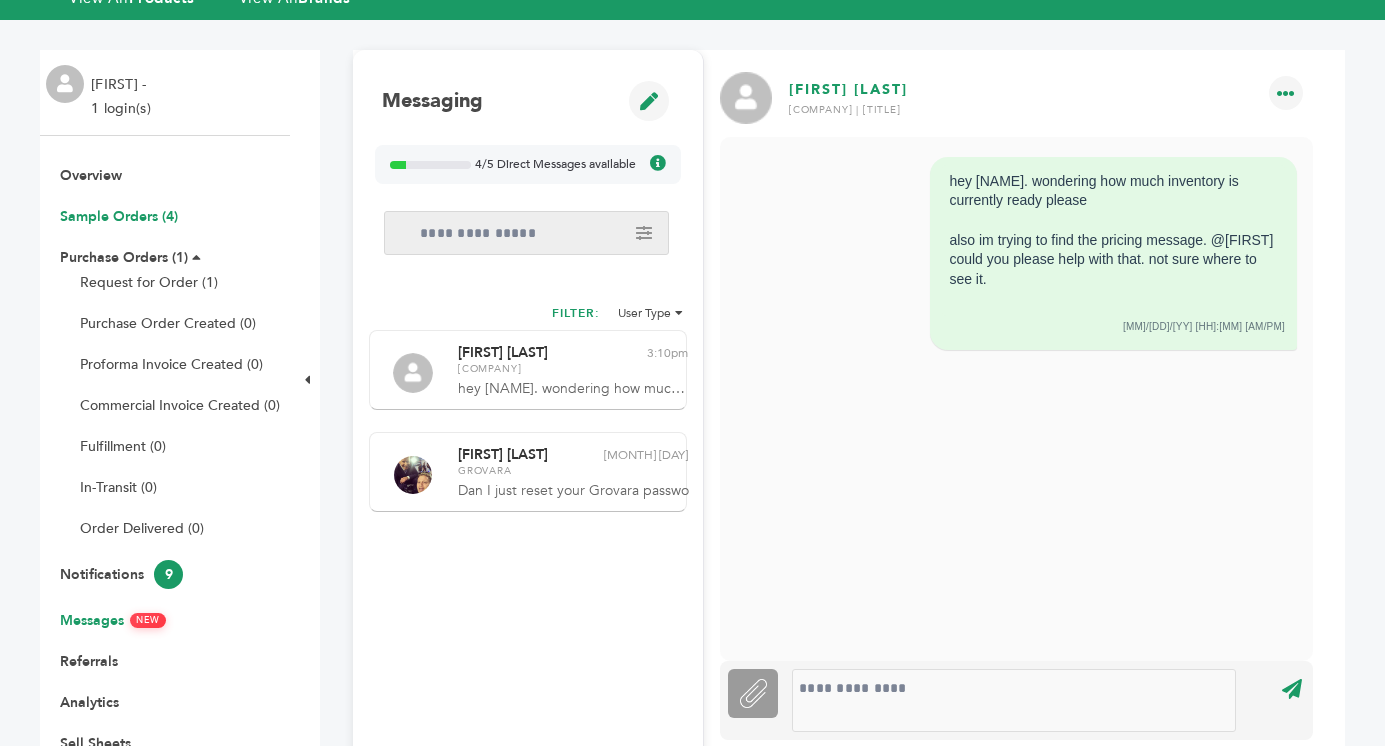 click on "Sample Orders (4)" at bounding box center [119, 216] 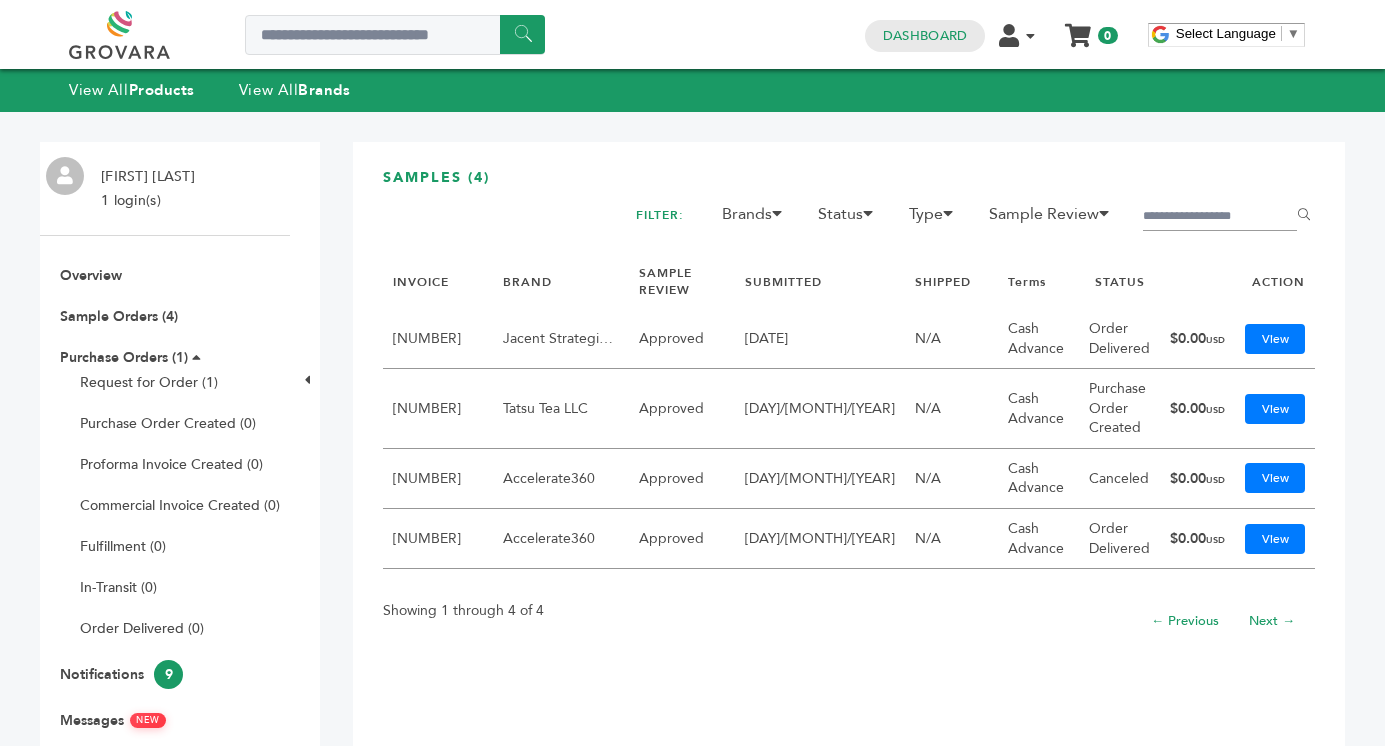 scroll, scrollTop: 30, scrollLeft: 0, axis: vertical 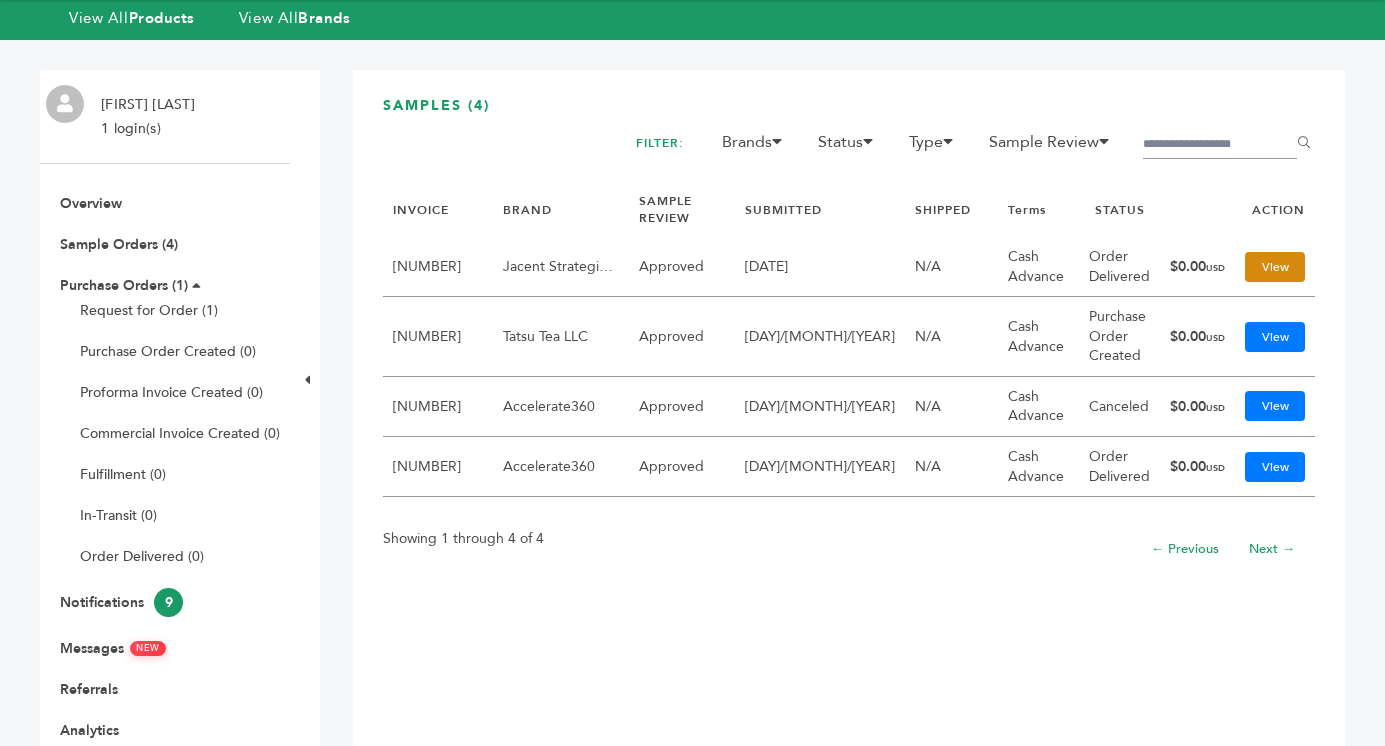 click on "View" at bounding box center (1275, 267) 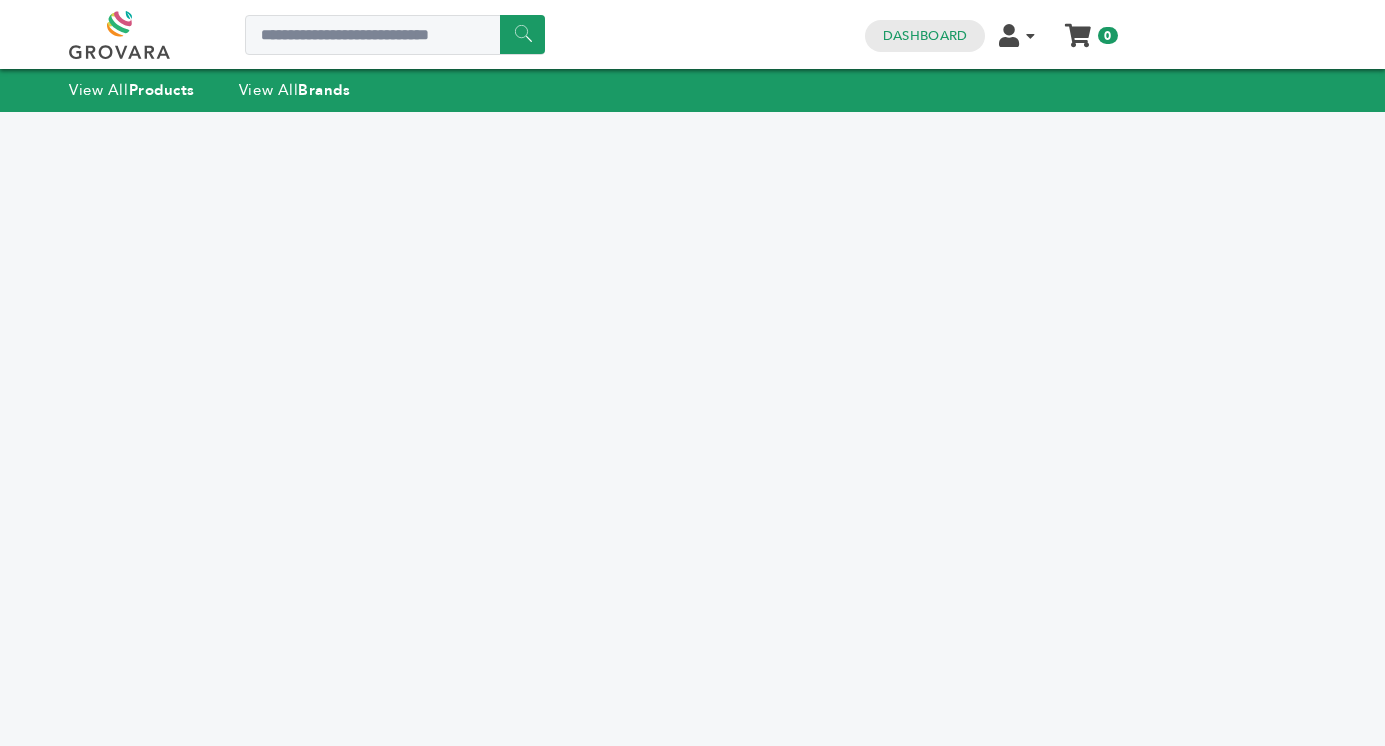 scroll, scrollTop: 0, scrollLeft: 0, axis: both 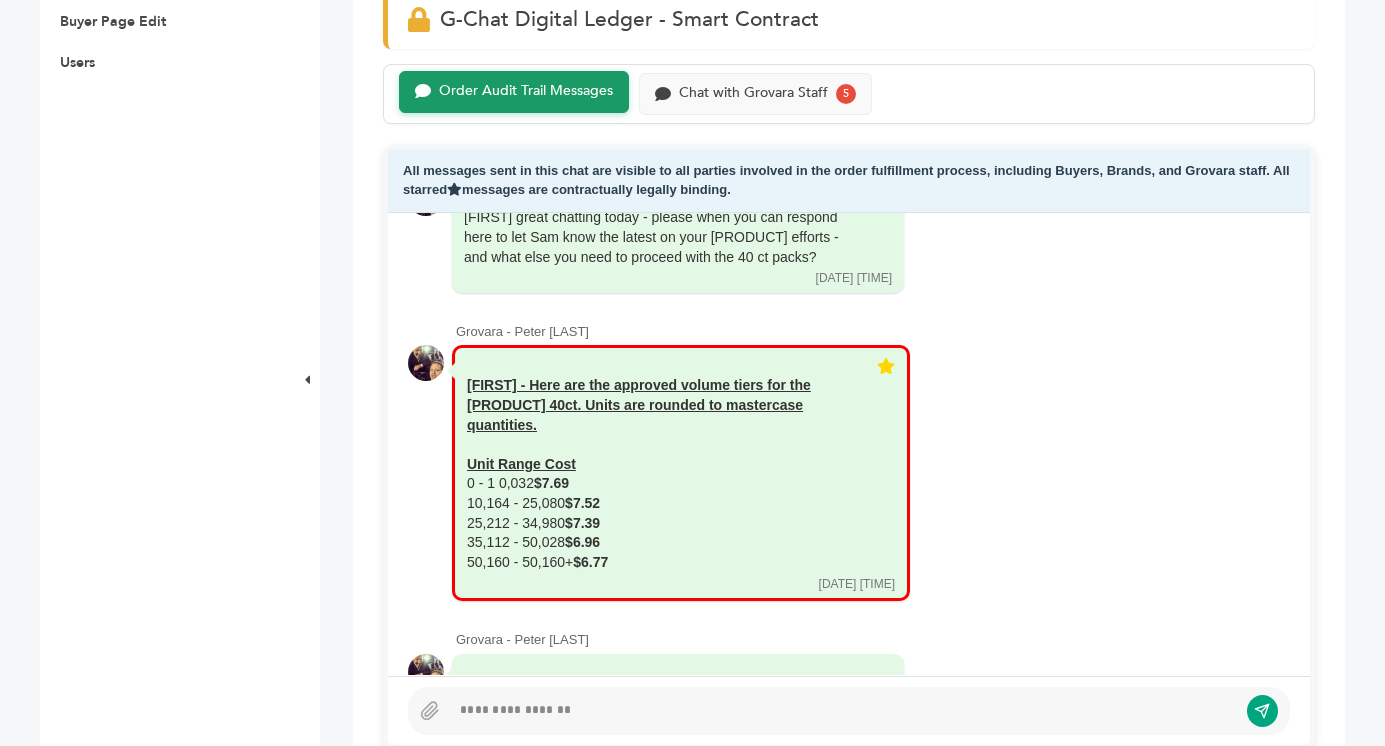 click at bounding box center (849, 711) 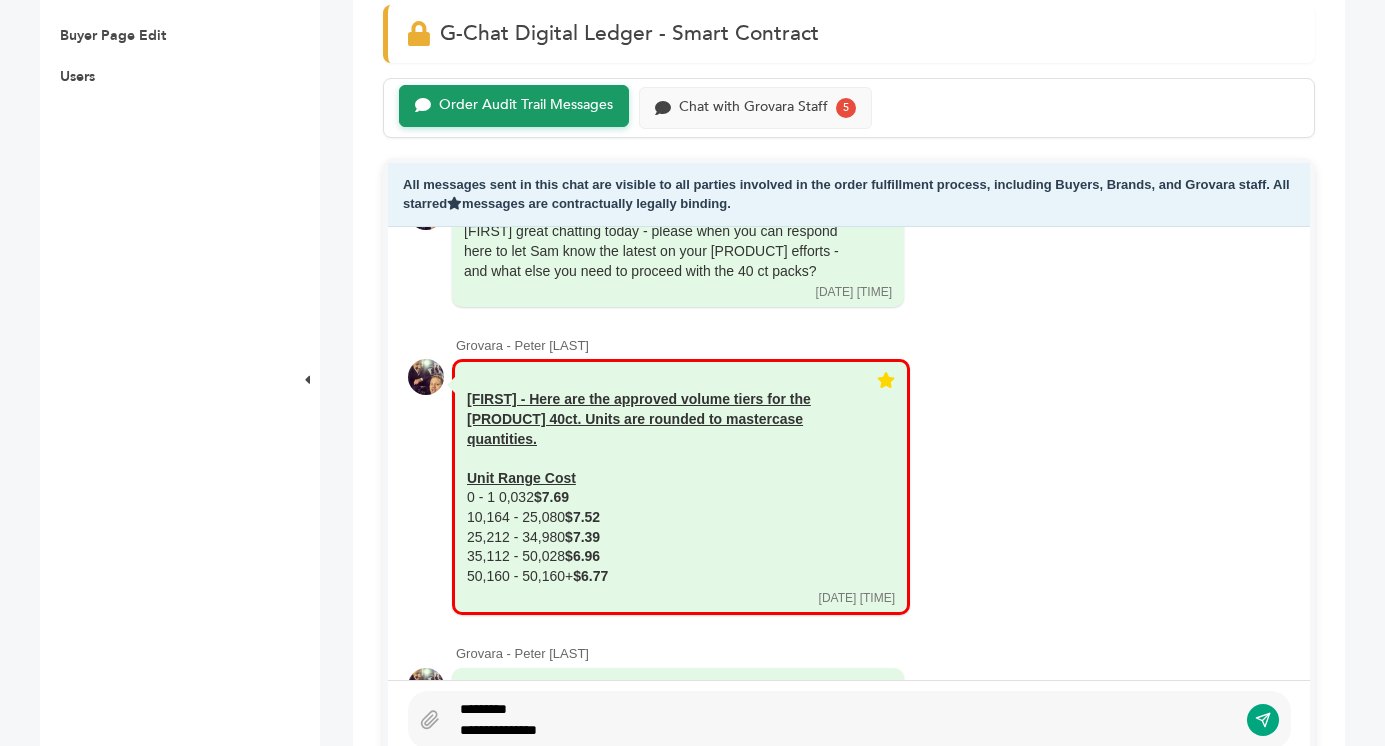 scroll, scrollTop: 833, scrollLeft: 0, axis: vertical 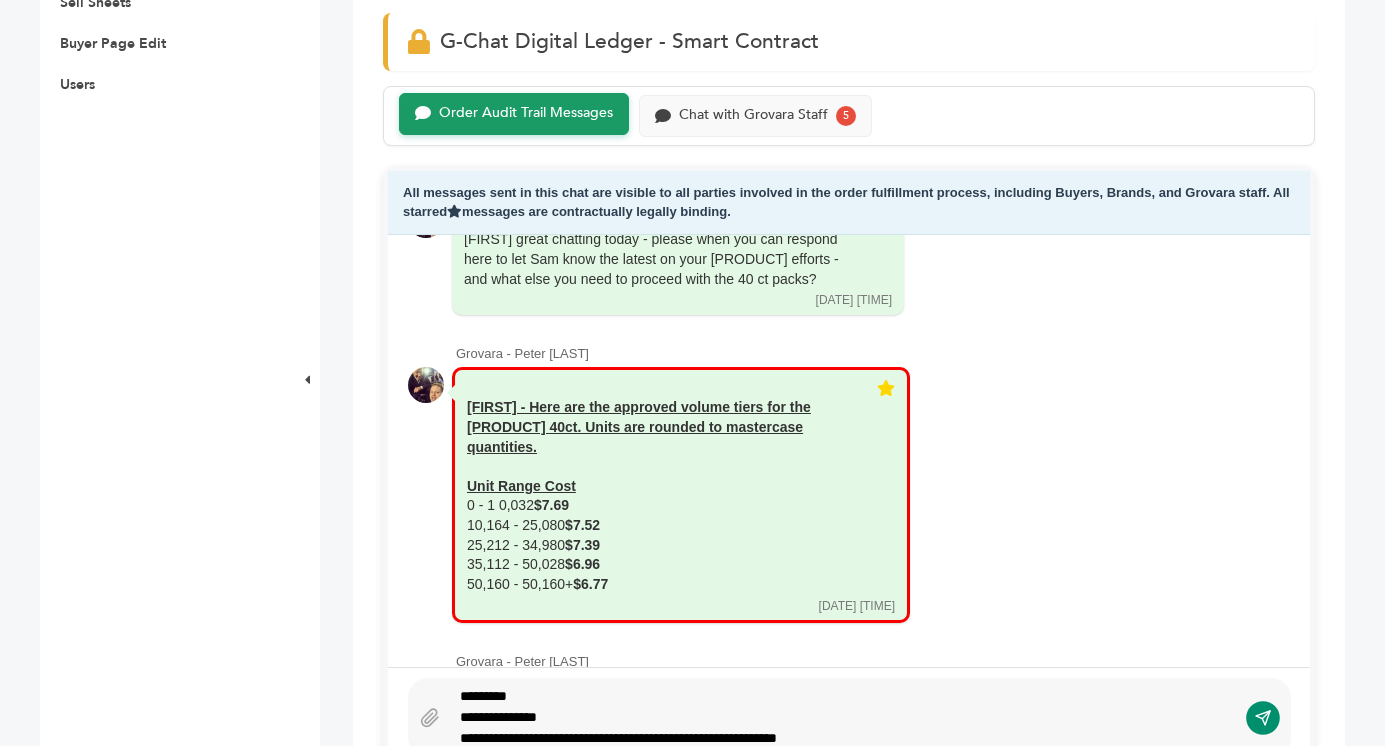 click at bounding box center (1263, 718) 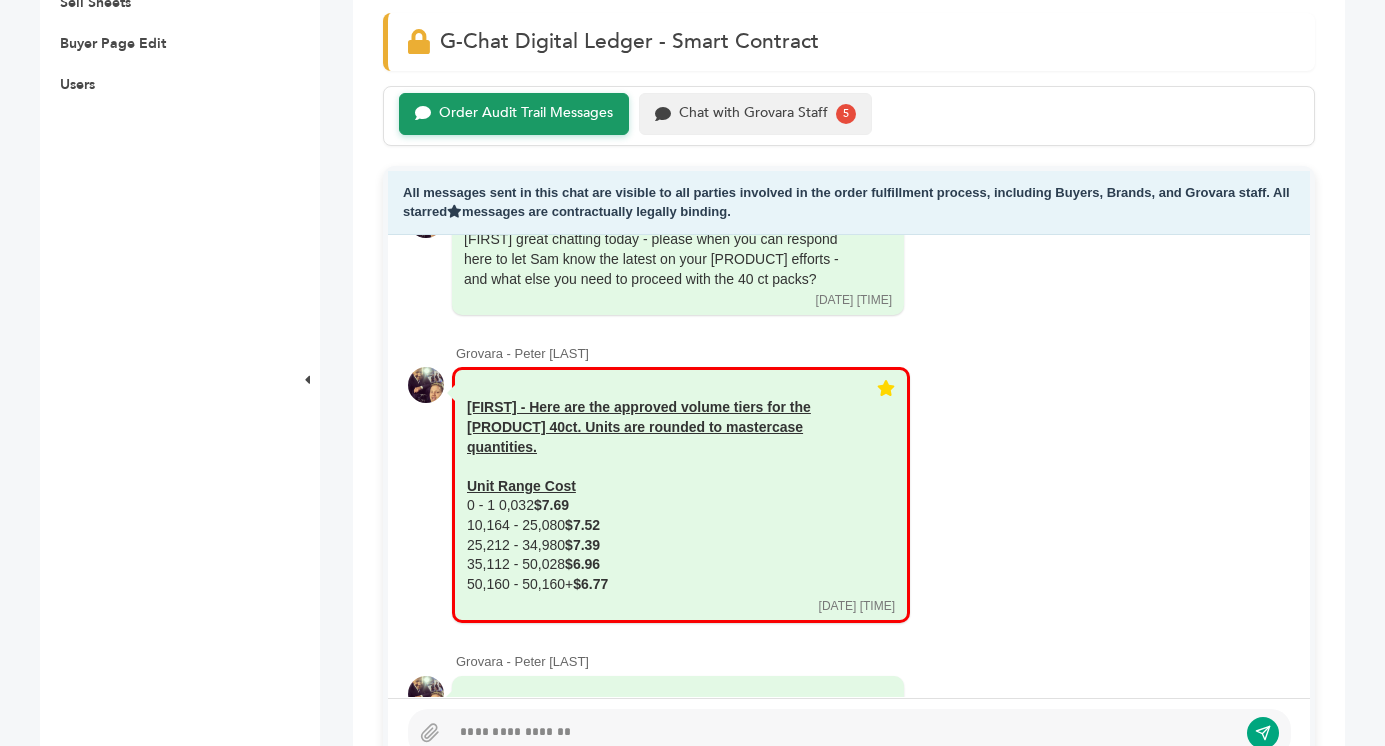 scroll, scrollTop: 680, scrollLeft: 0, axis: vertical 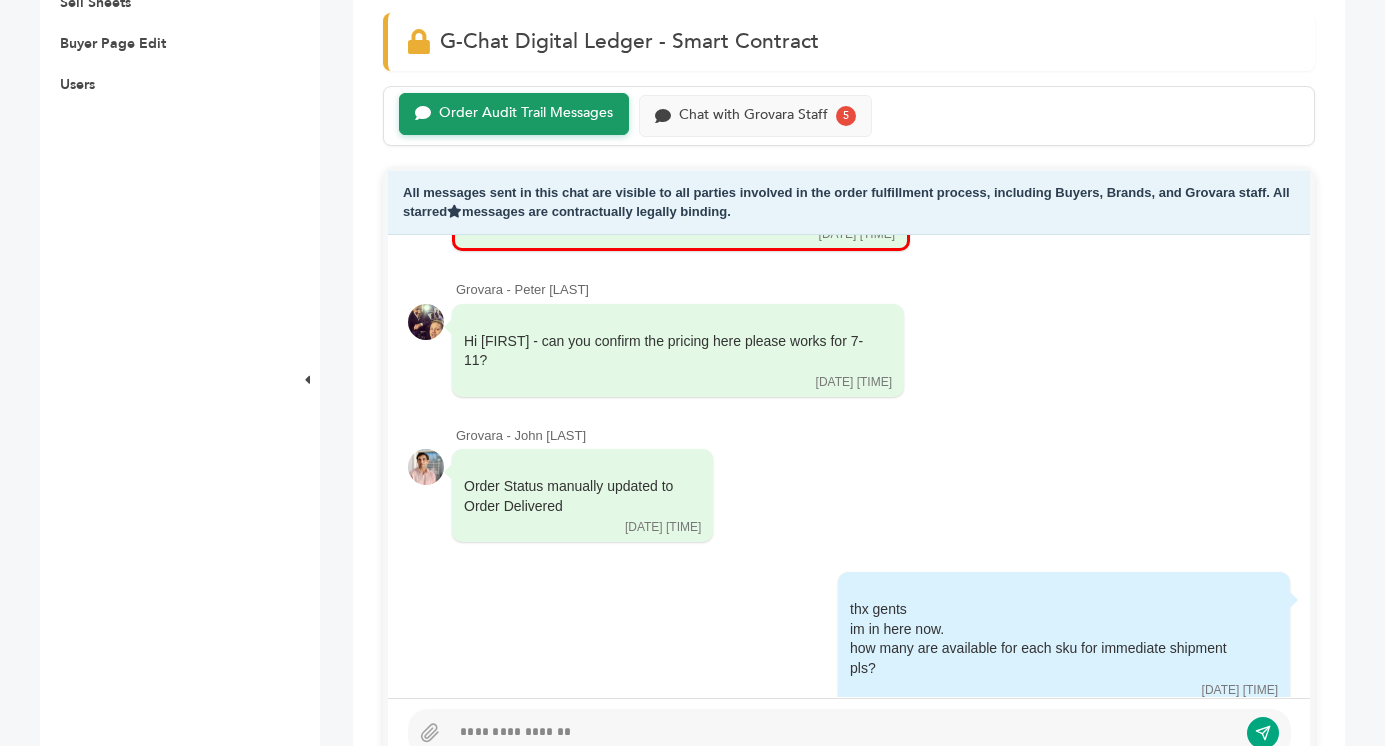 click at bounding box center [849, 733] 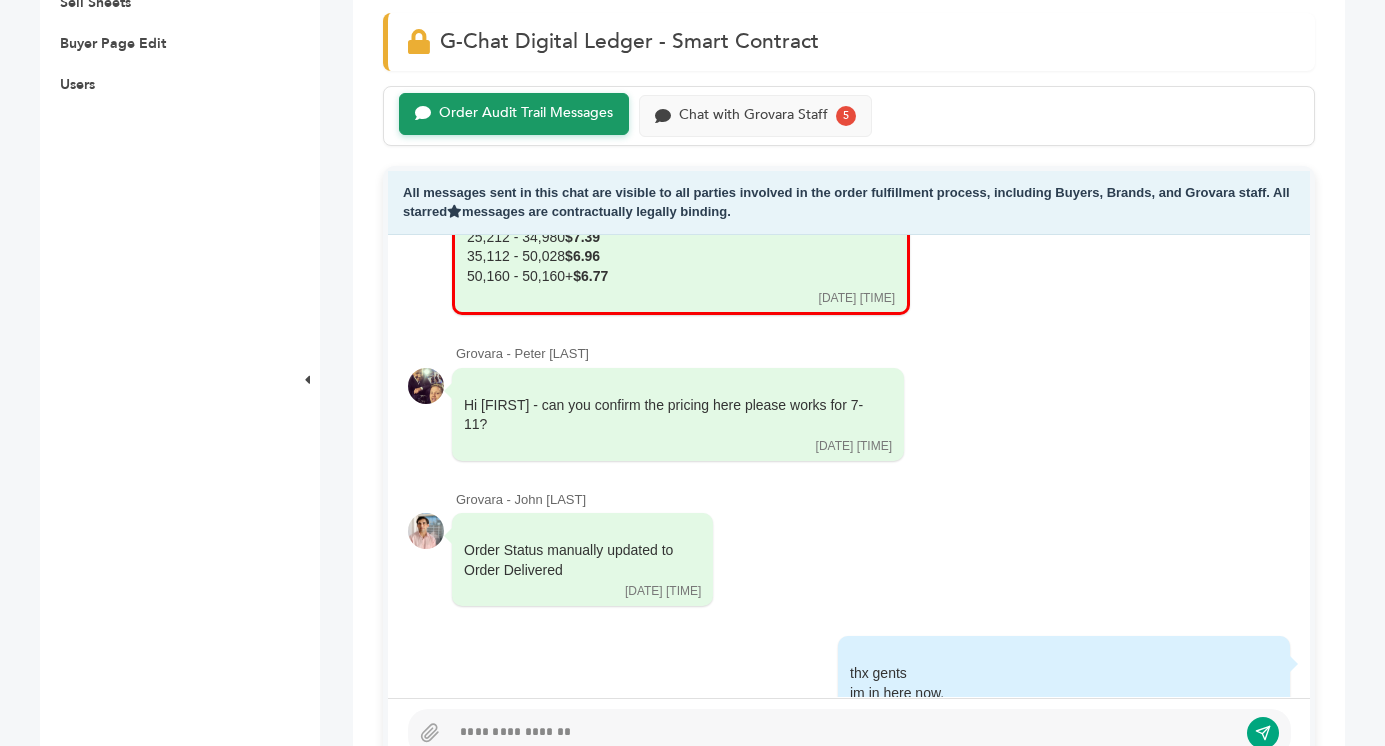 scroll, scrollTop: 680, scrollLeft: 0, axis: vertical 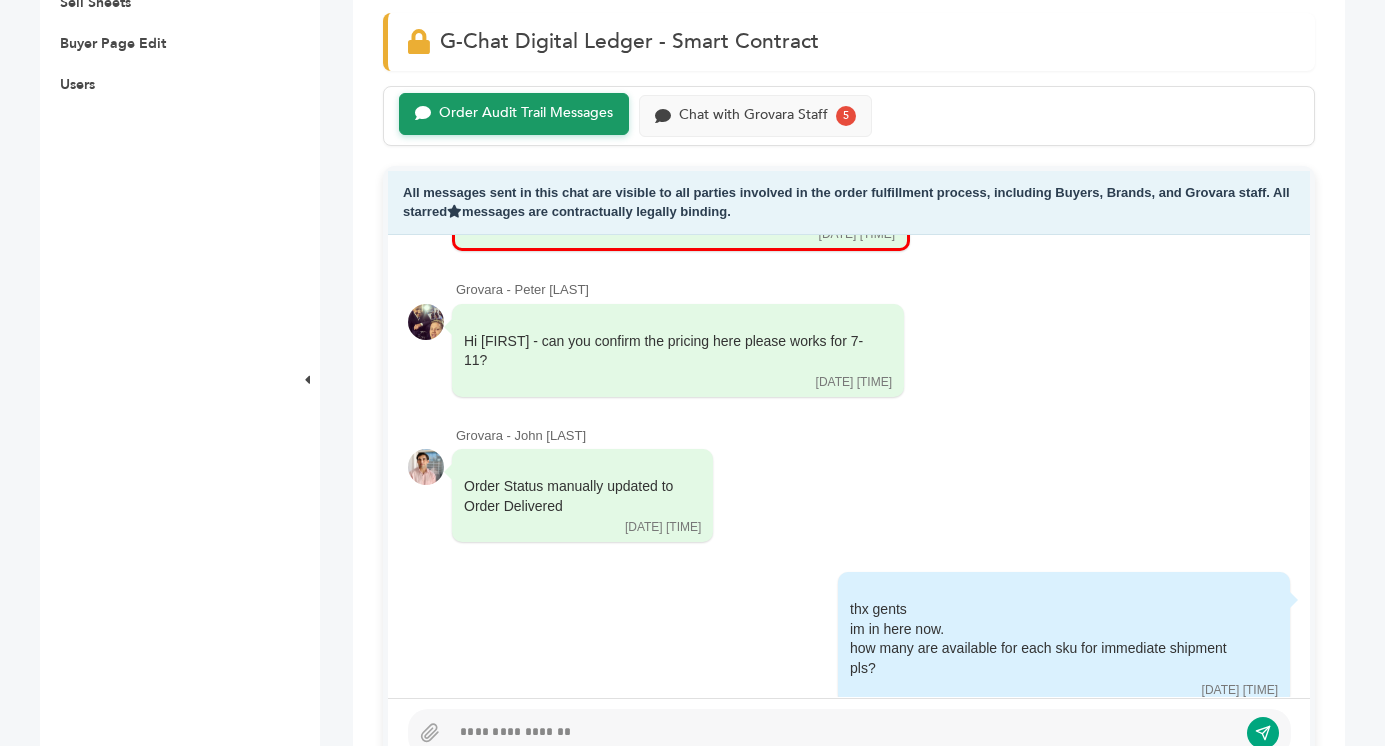 click at bounding box center [843, 733] 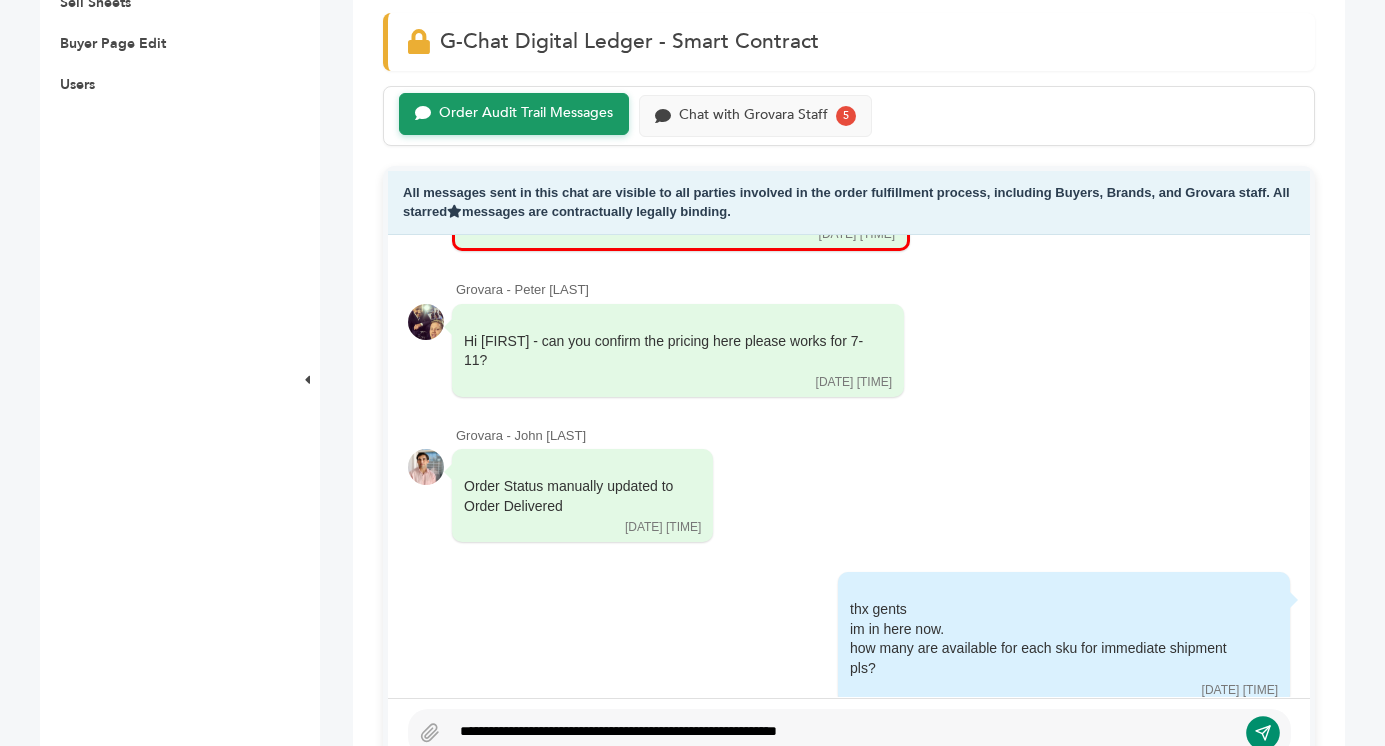 click at bounding box center [1263, 733] 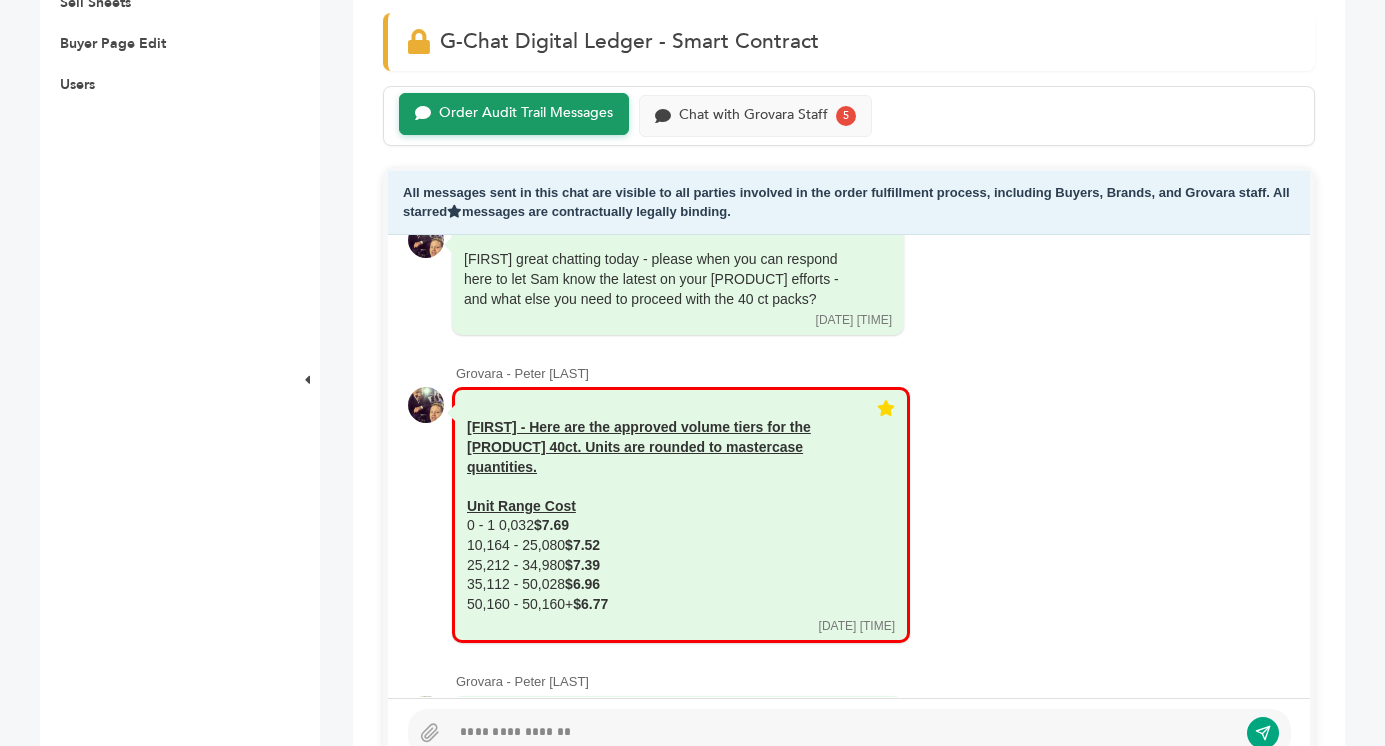 scroll, scrollTop: 271, scrollLeft: 0, axis: vertical 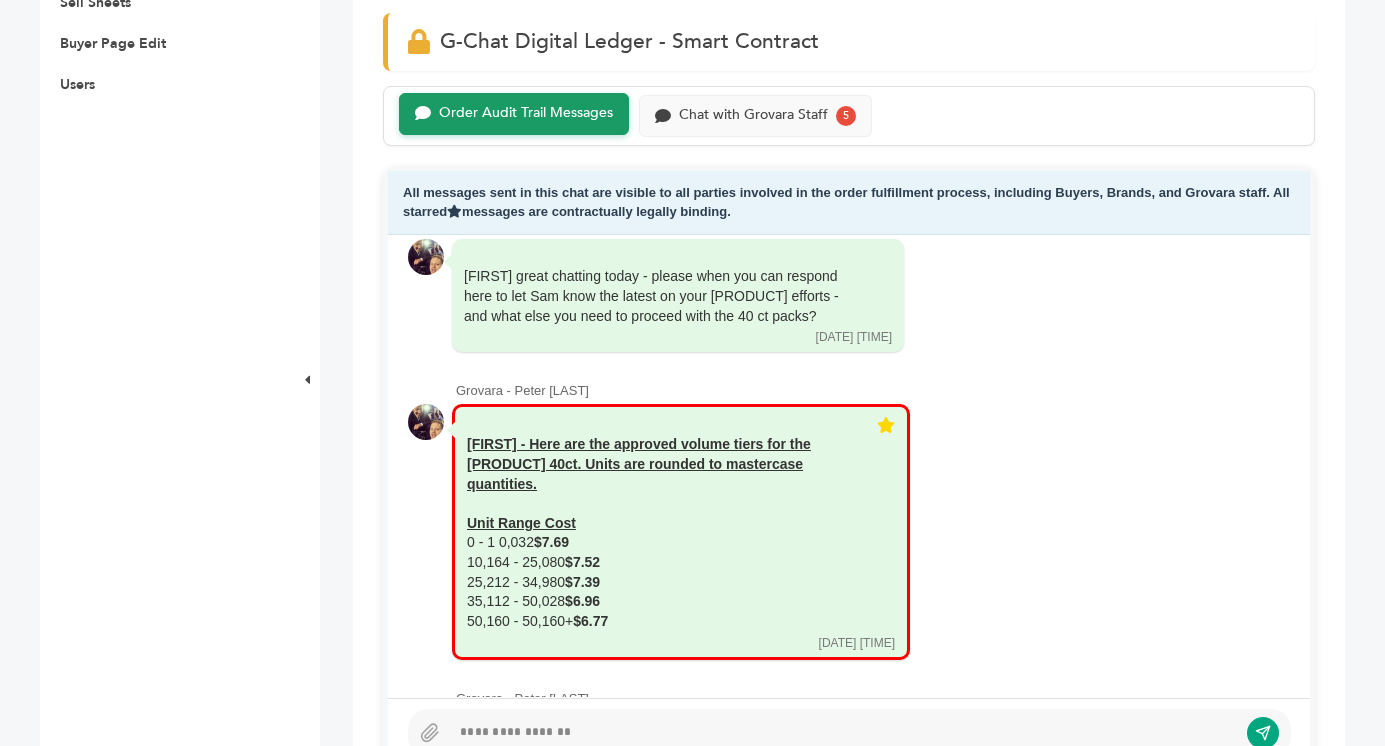 click at bounding box center (849, 733) 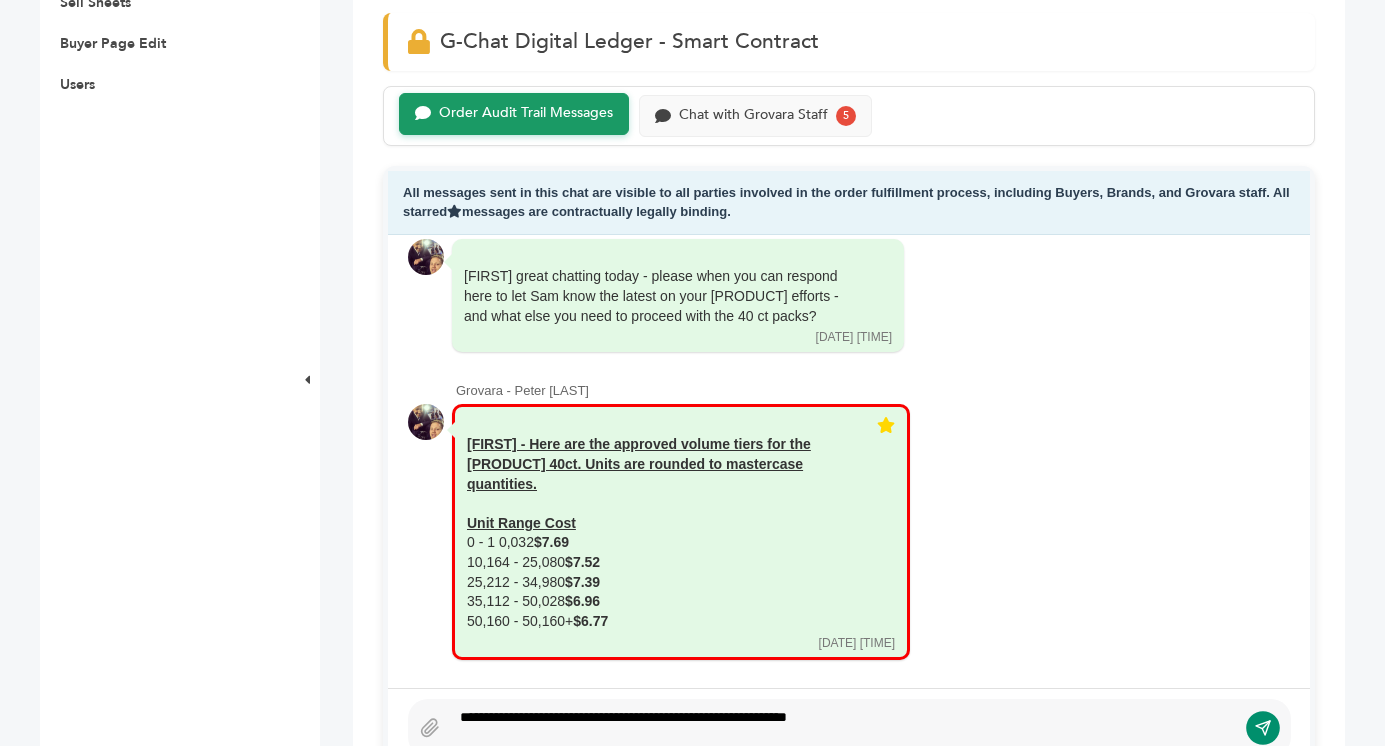 click at bounding box center (1263, 728) 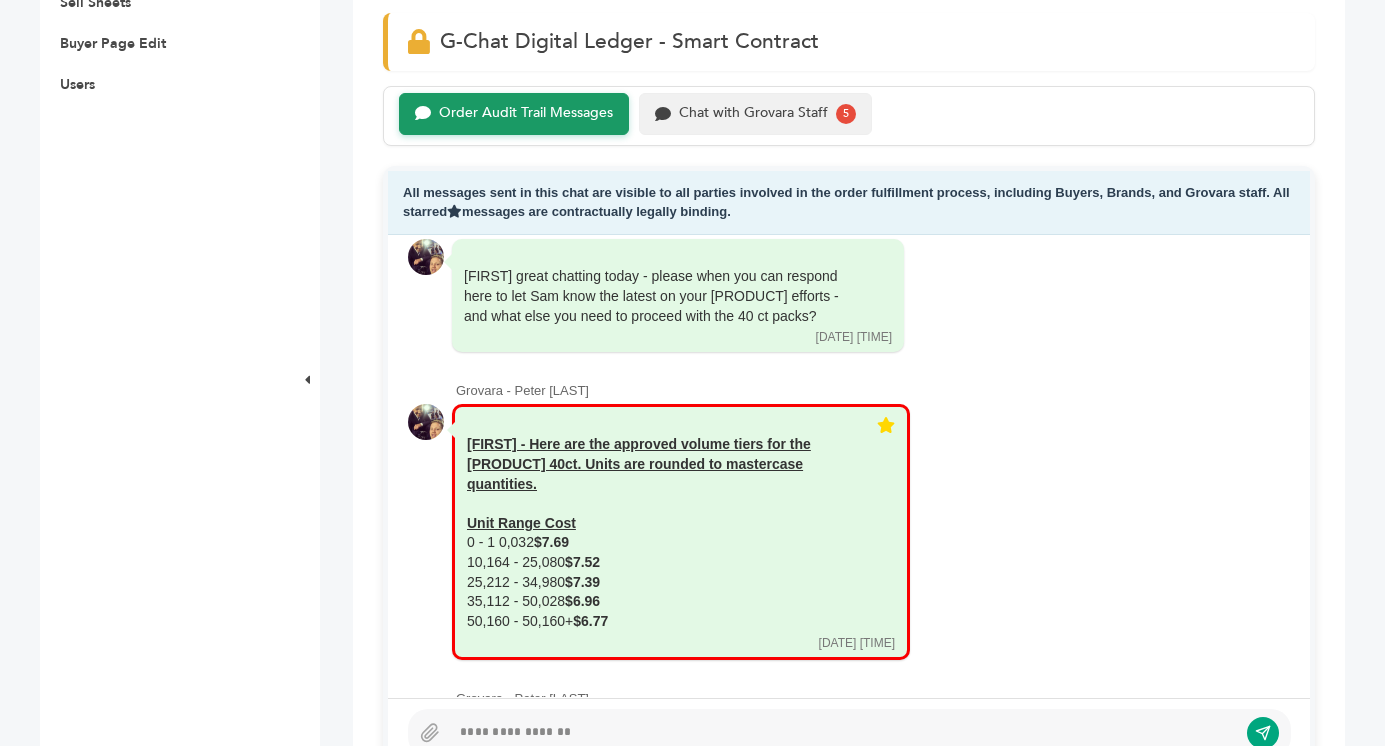 scroll, scrollTop: 926, scrollLeft: 0, axis: vertical 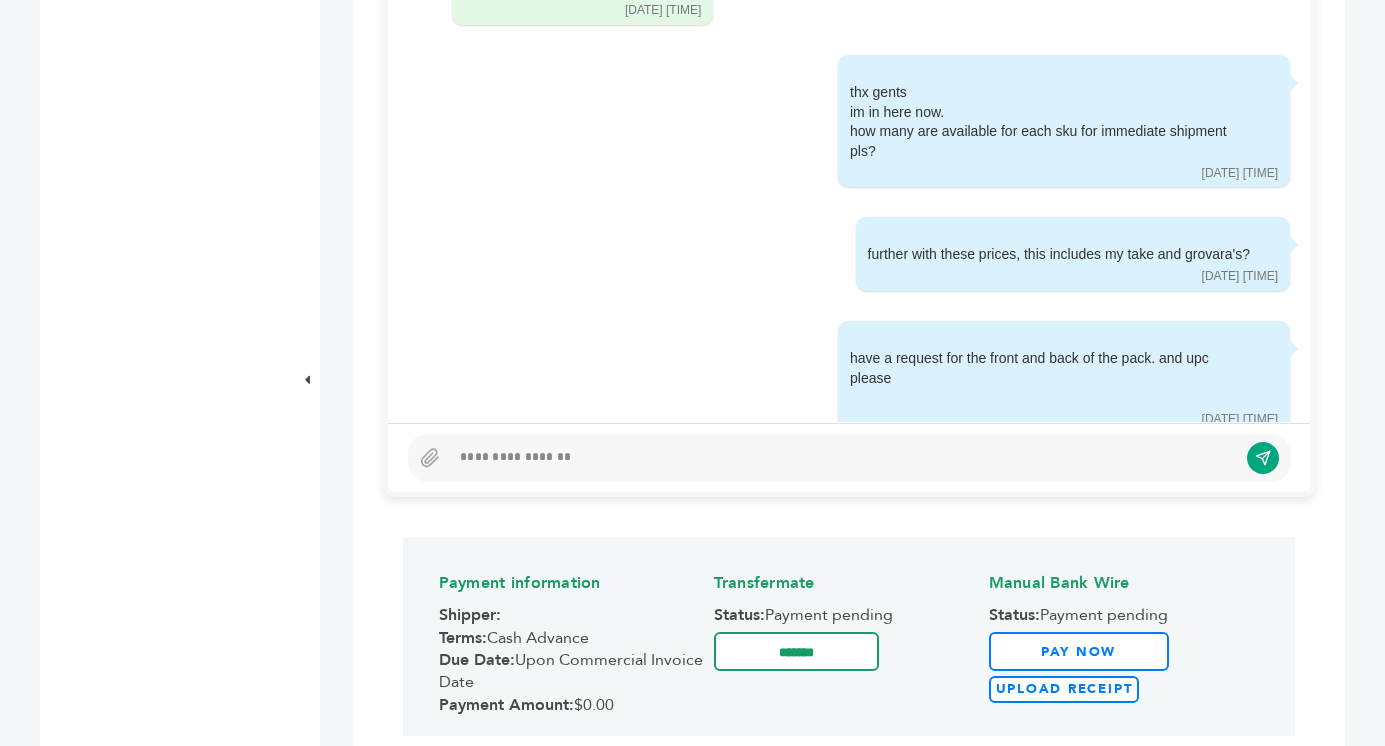 click at bounding box center [843, 458] 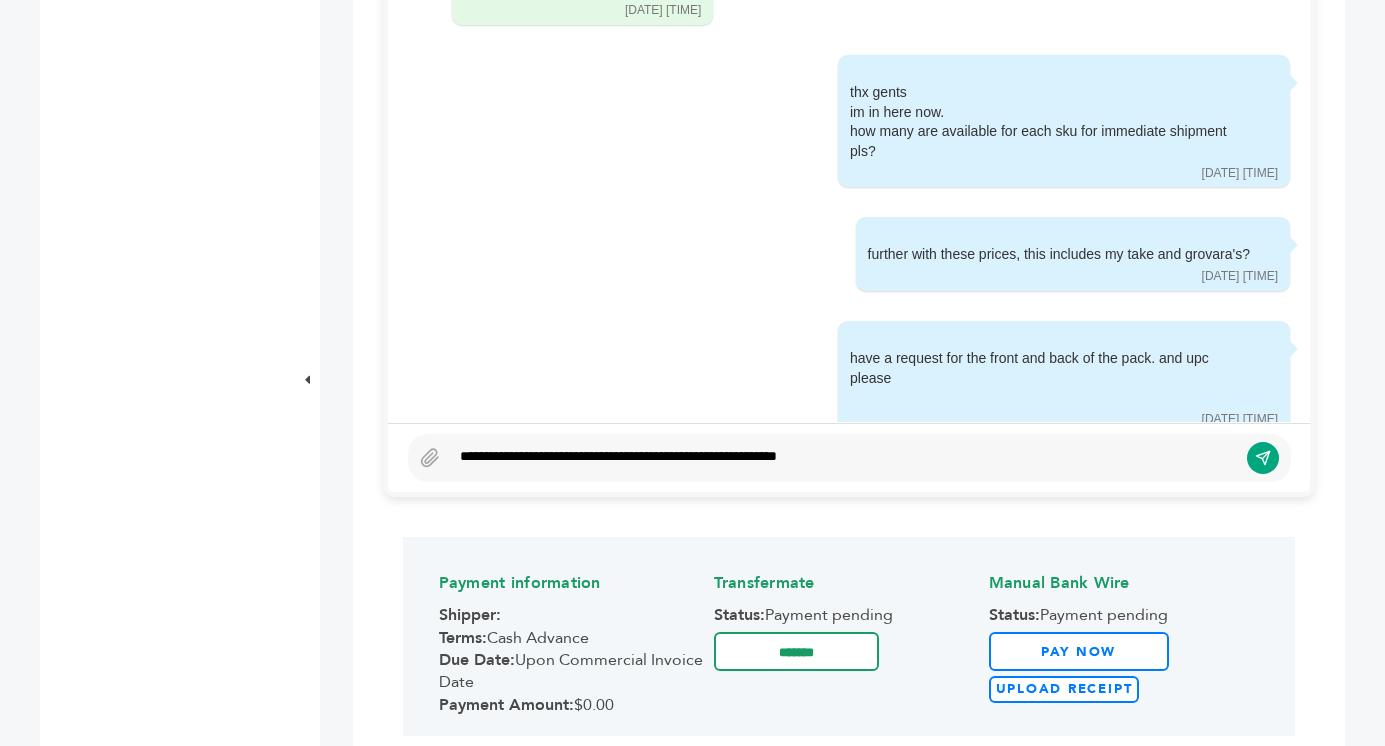 drag, startPoint x: 782, startPoint y: 453, endPoint x: 799, endPoint y: 455, distance: 17.117243 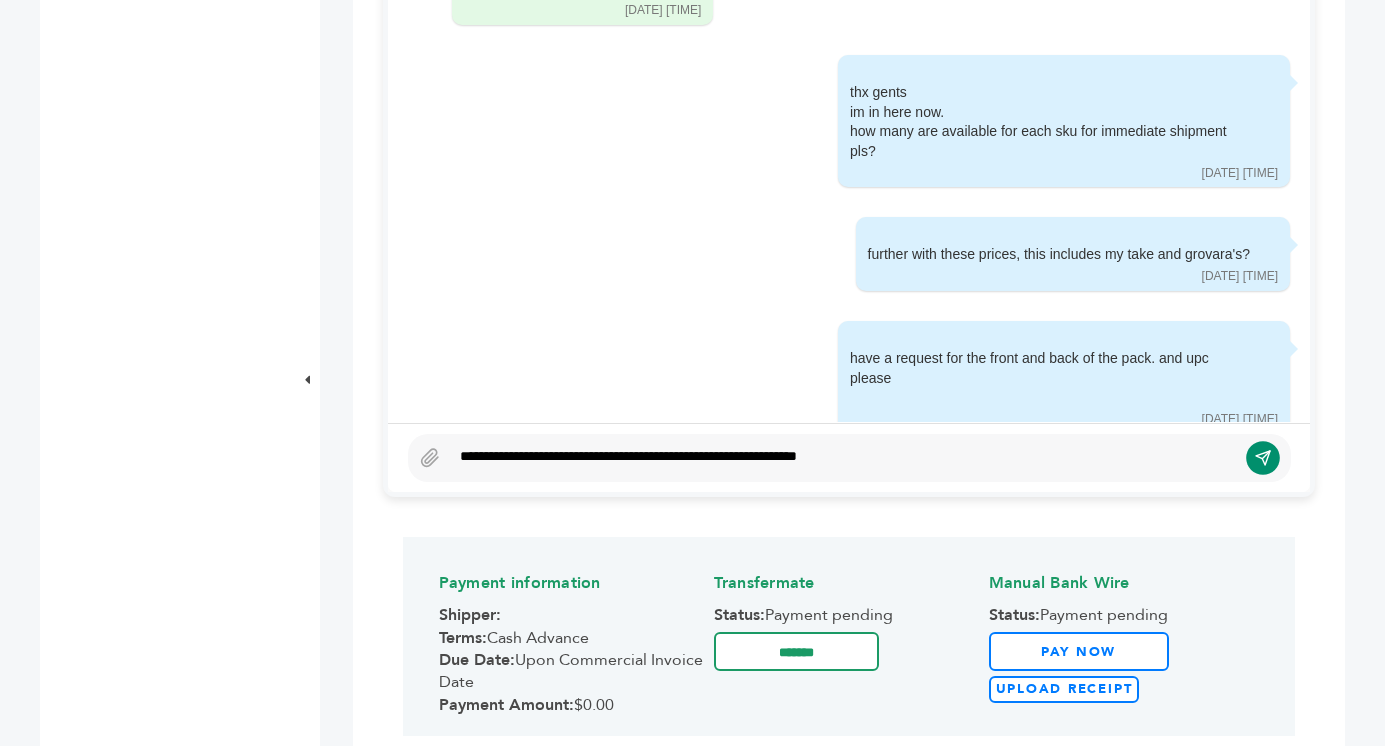 click at bounding box center (1263, 458) 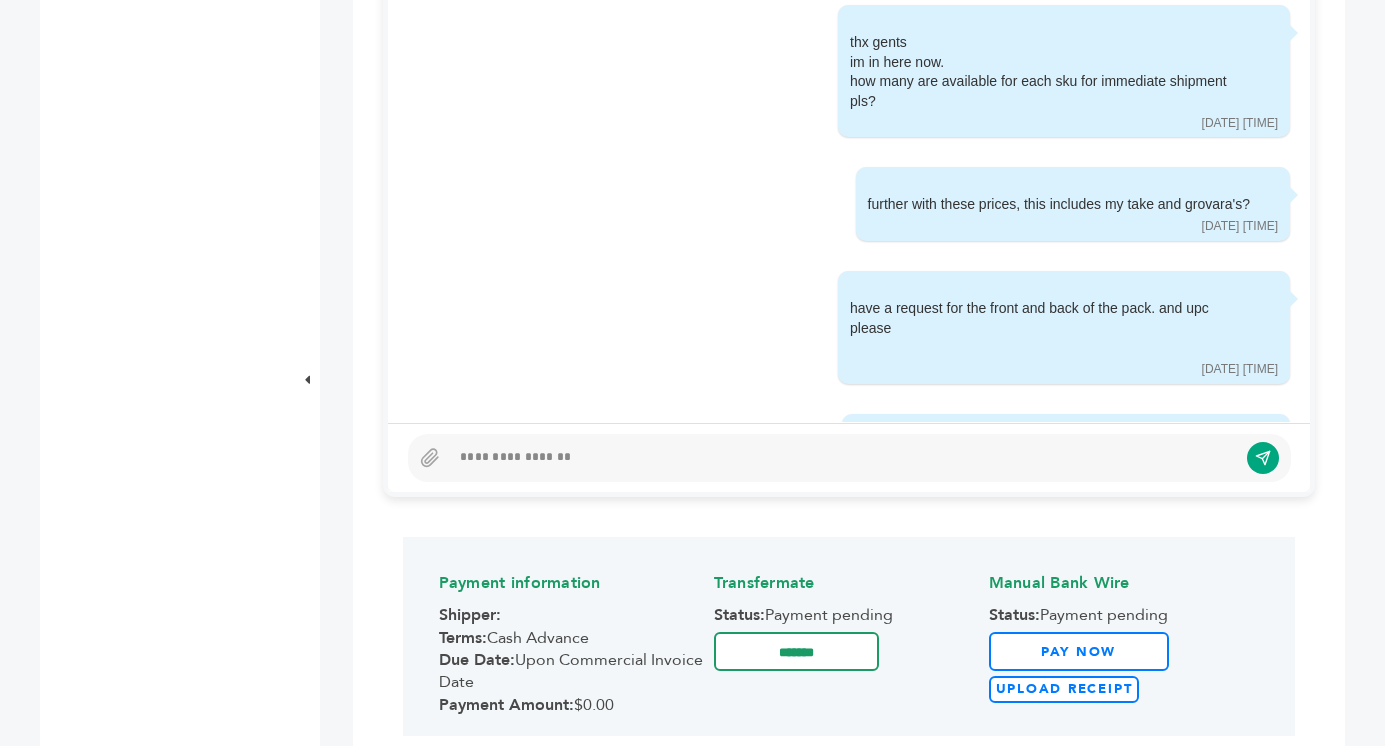 scroll, scrollTop: 1030, scrollLeft: 0, axis: vertical 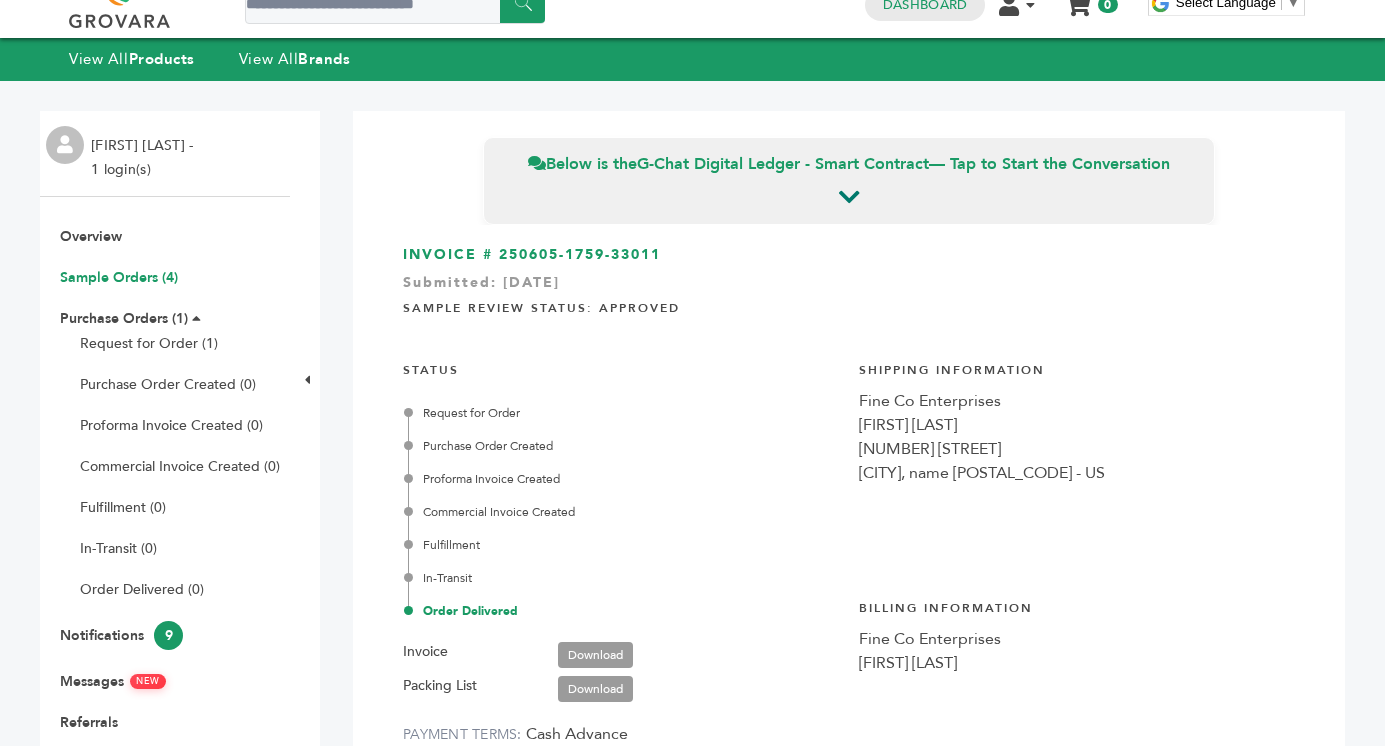 click on "Sample Orders (4)" at bounding box center [119, 277] 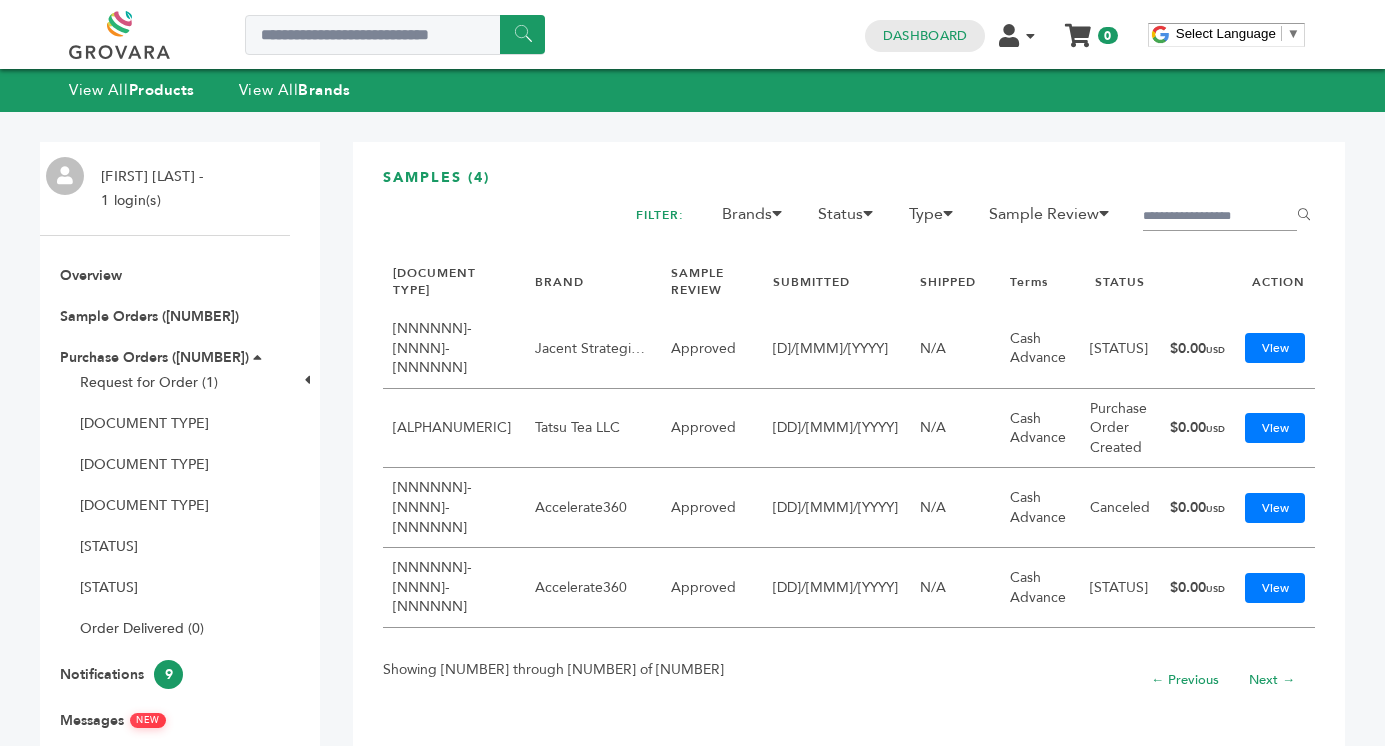 scroll, scrollTop: 0, scrollLeft: 0, axis: both 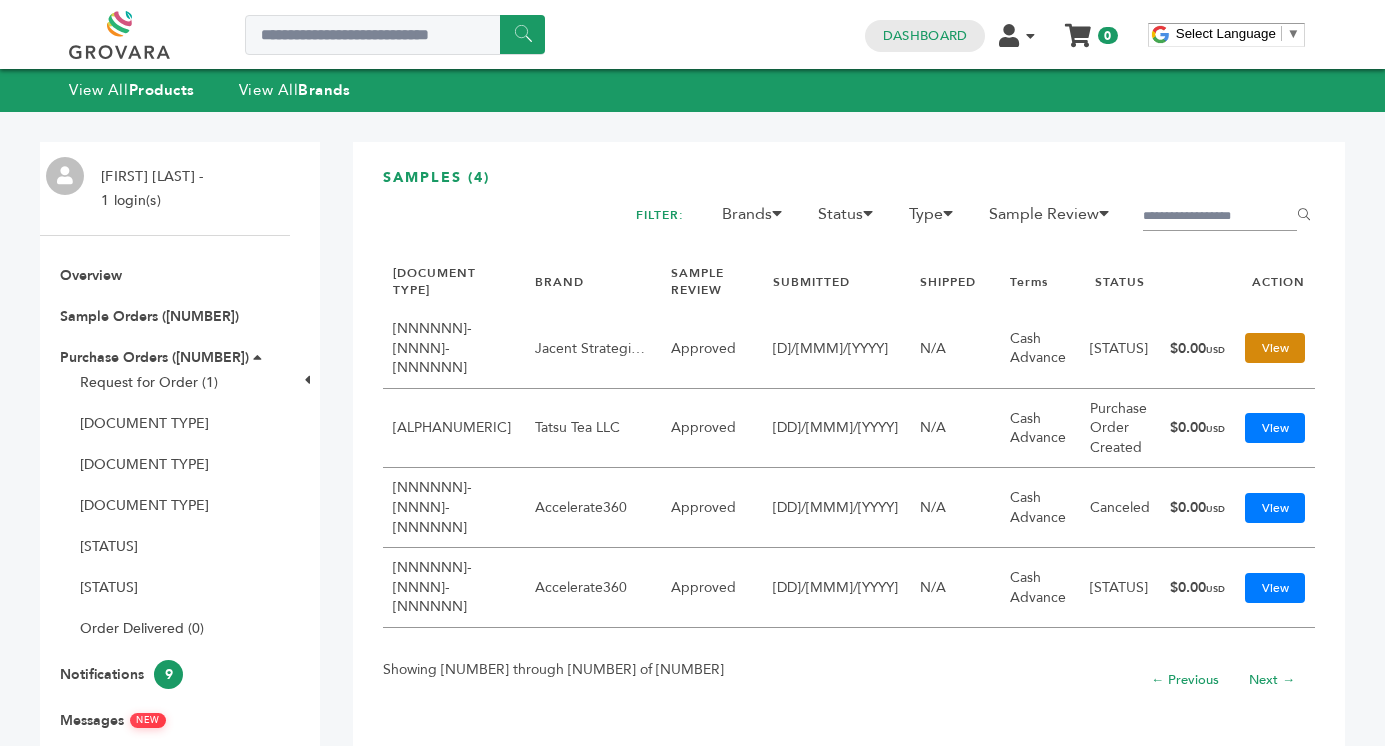 click on "View" at bounding box center (1275, 348) 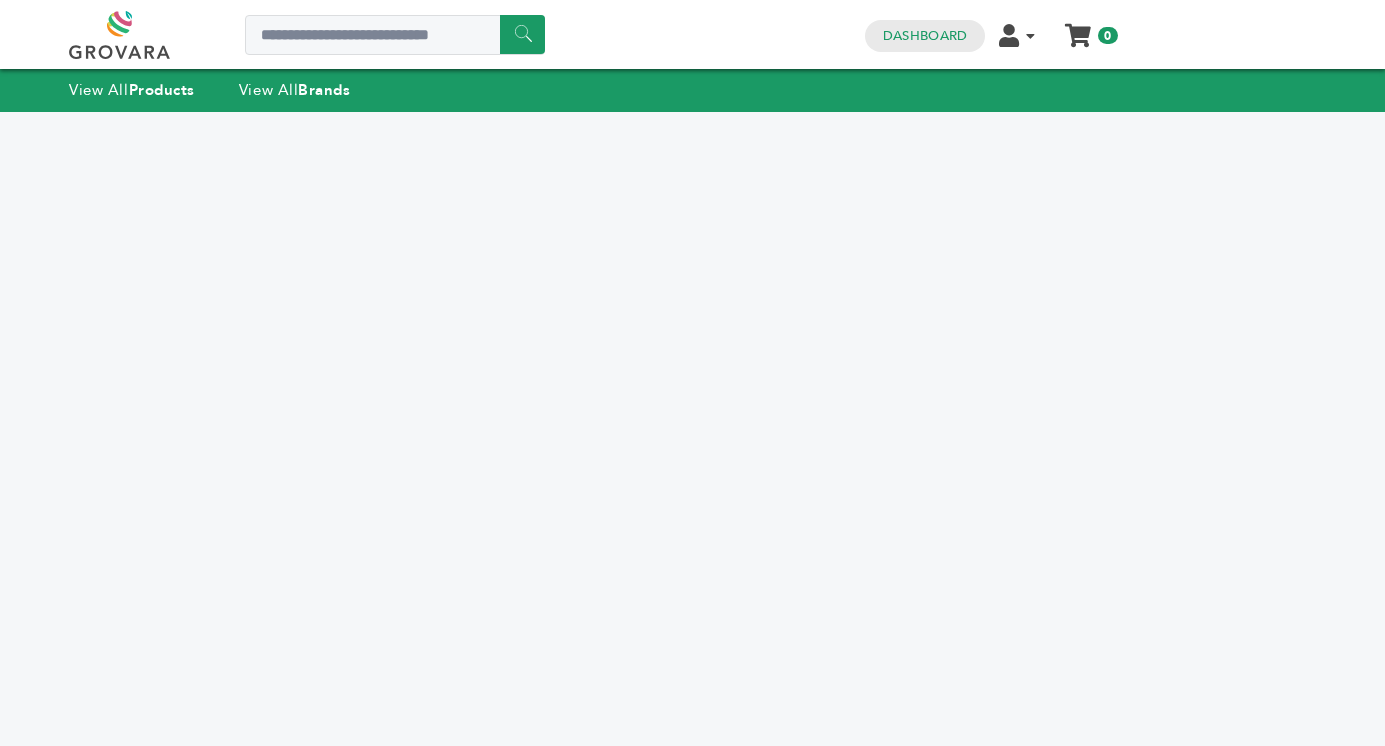 scroll, scrollTop: 0, scrollLeft: 0, axis: both 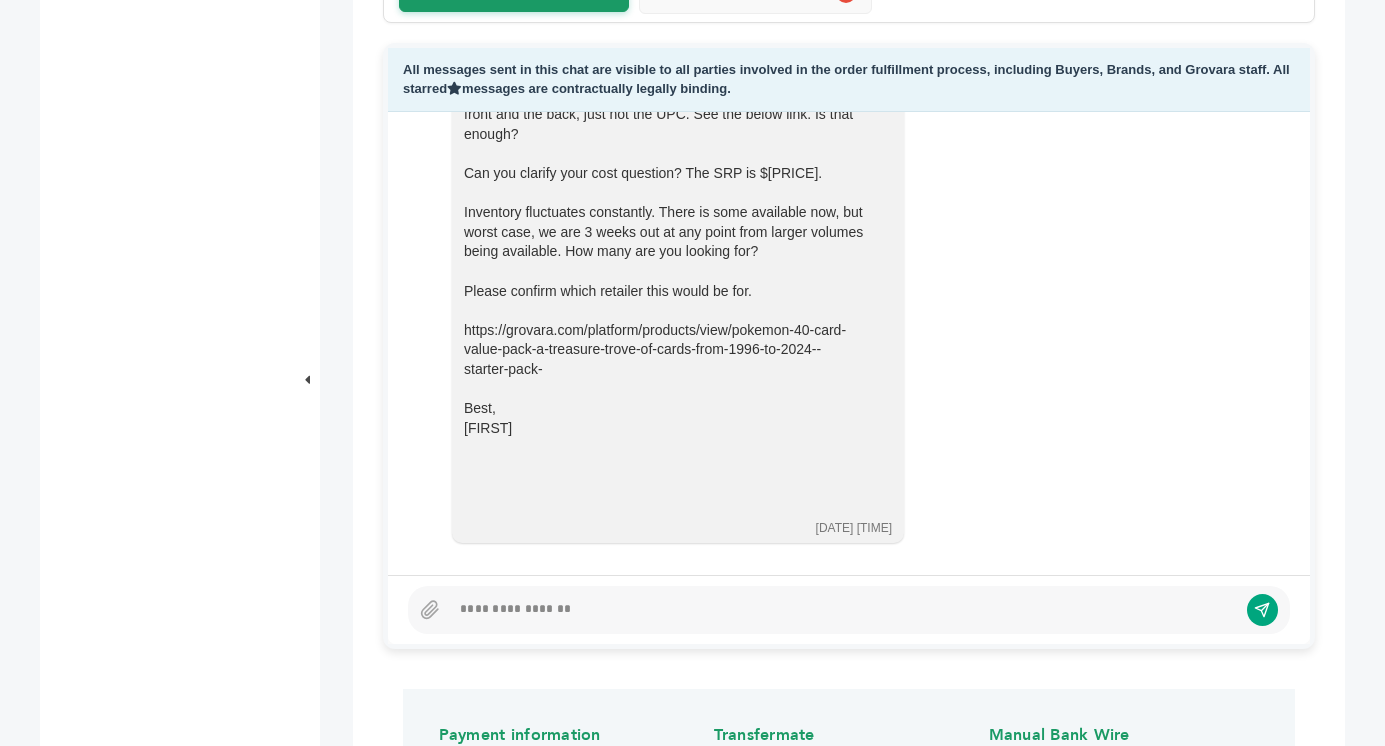 click at bounding box center (849, 610) 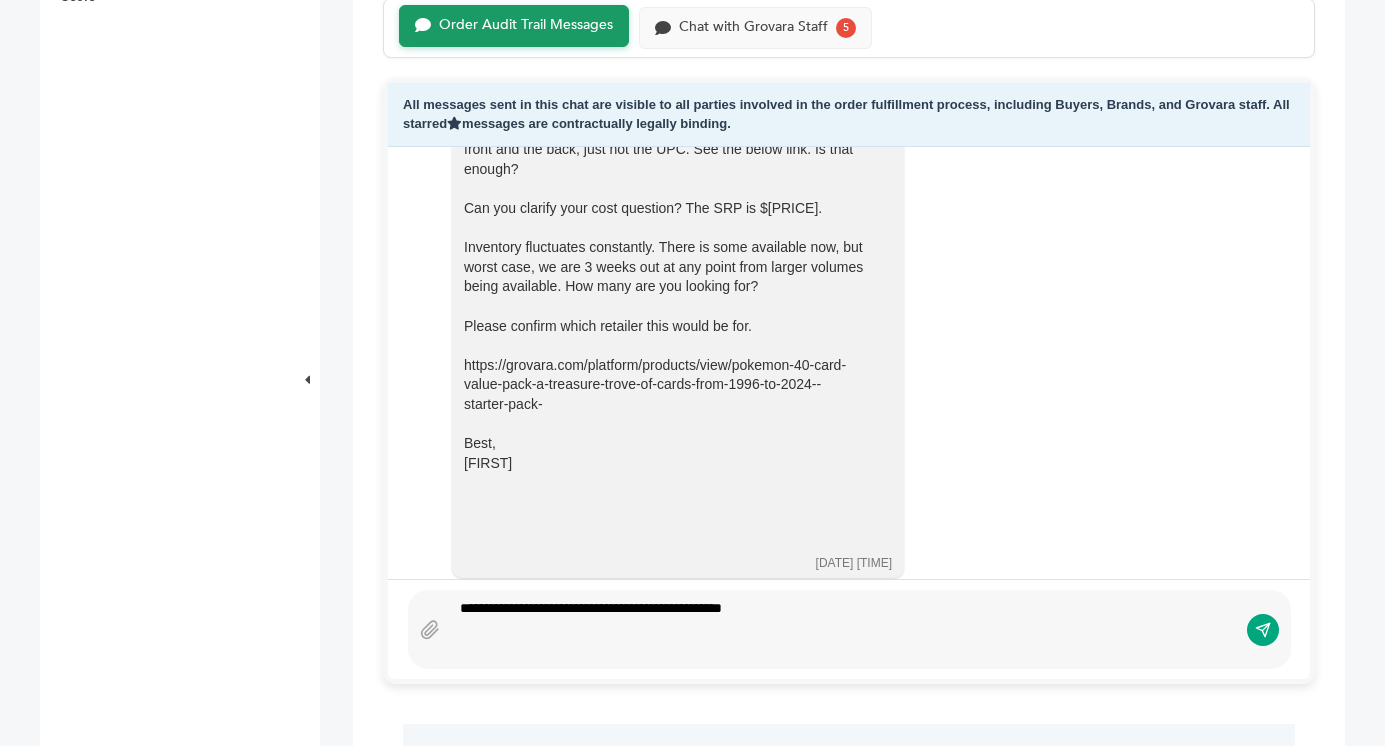 scroll, scrollTop: 864, scrollLeft: 0, axis: vertical 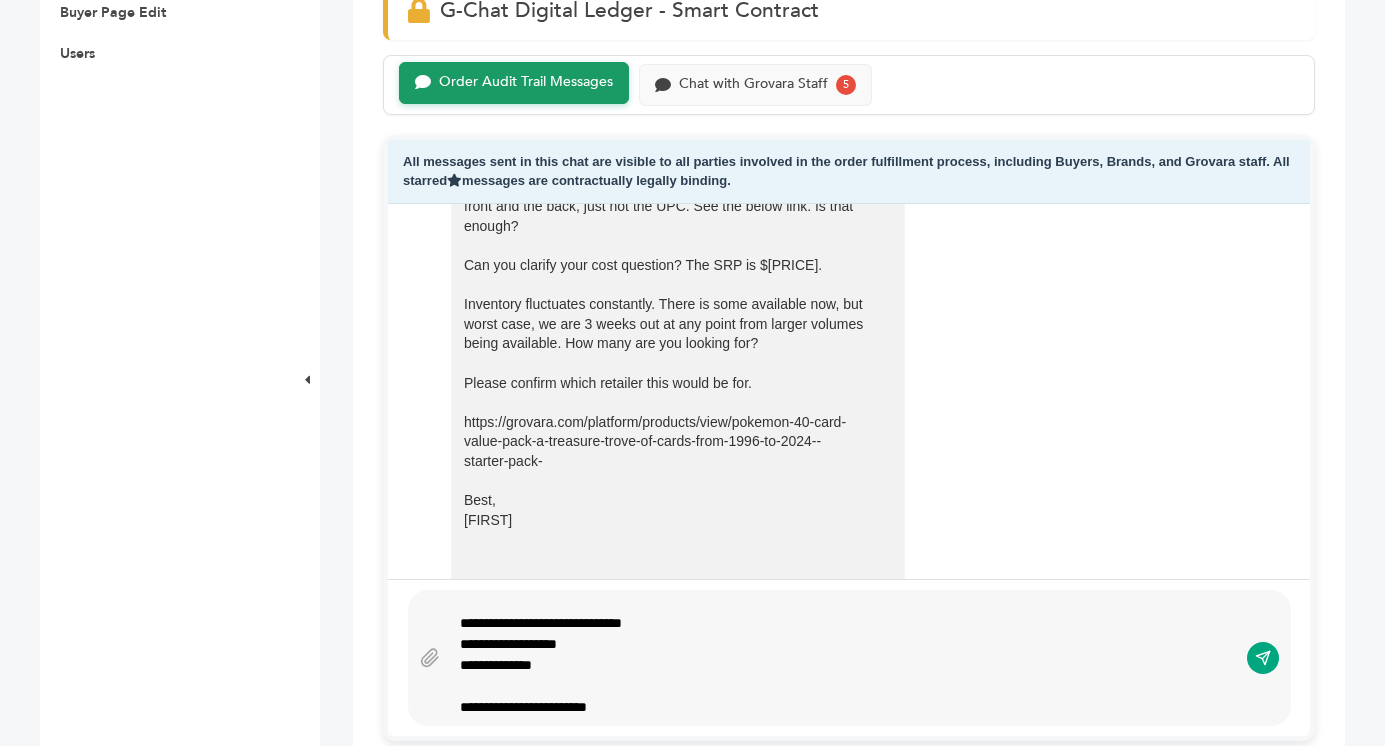click on "**********" at bounding box center (843, 665) 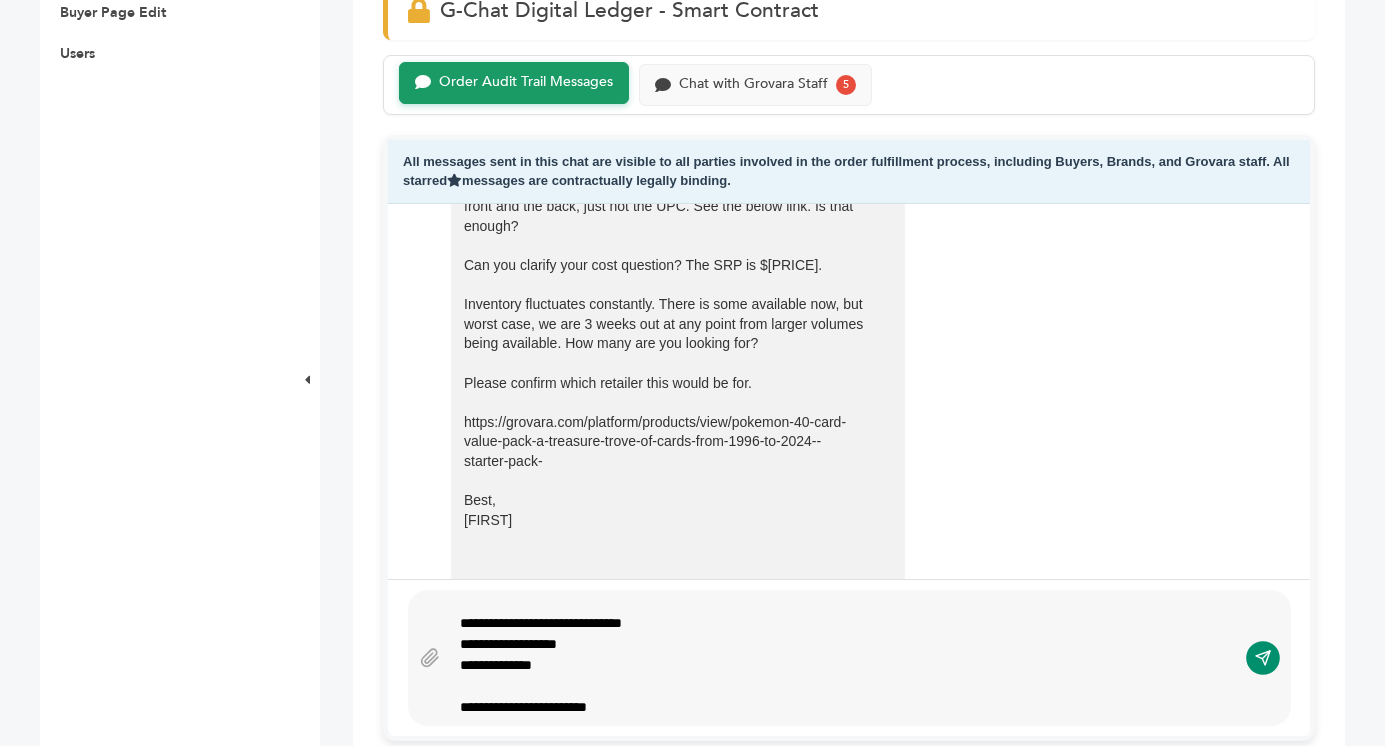 click at bounding box center [1263, 658] 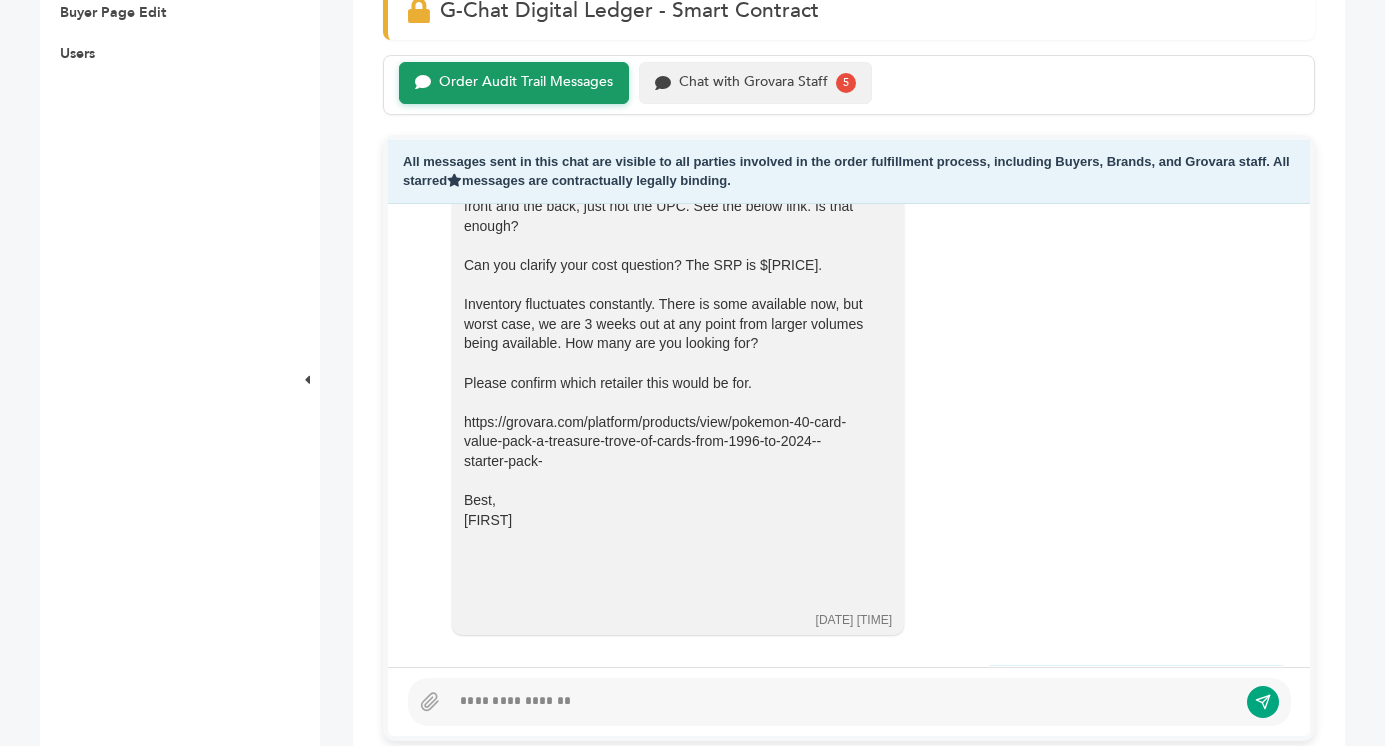 scroll, scrollTop: 1710, scrollLeft: 0, axis: vertical 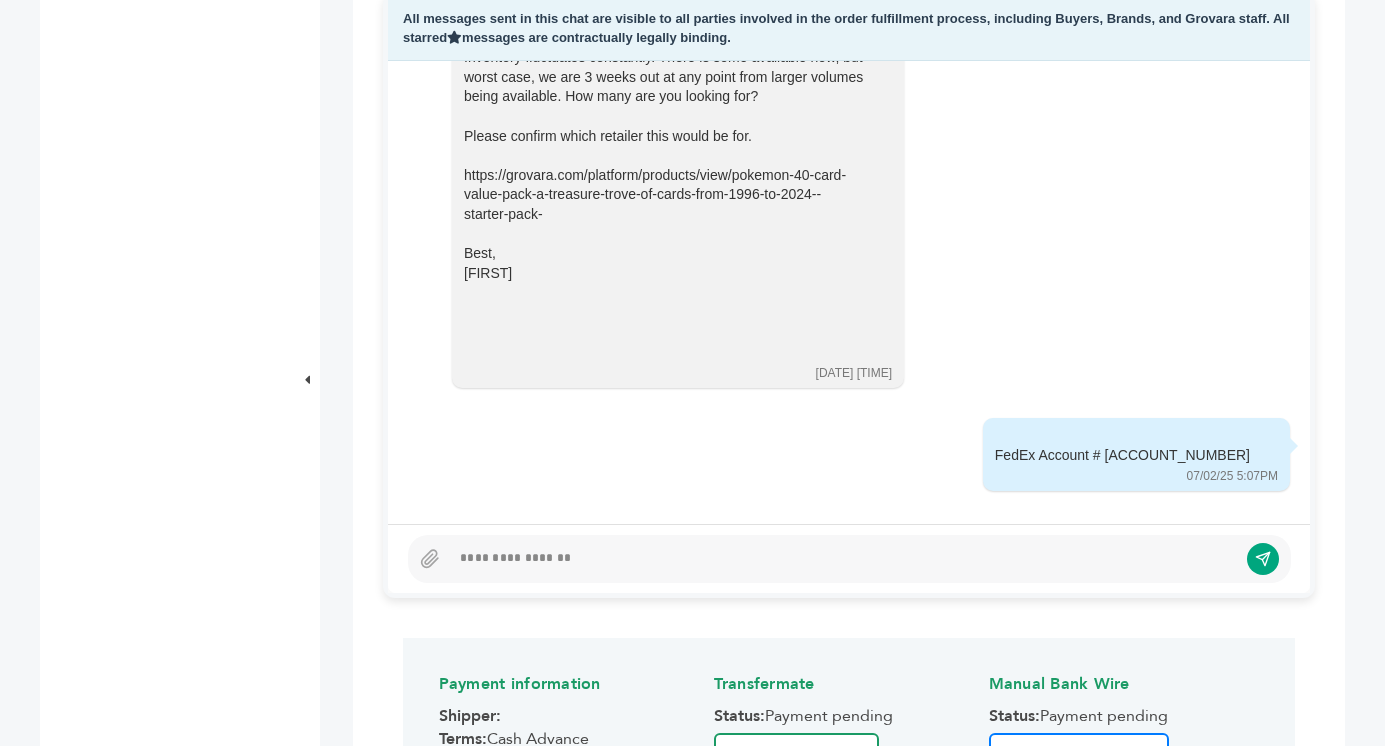 click at bounding box center (849, 559) 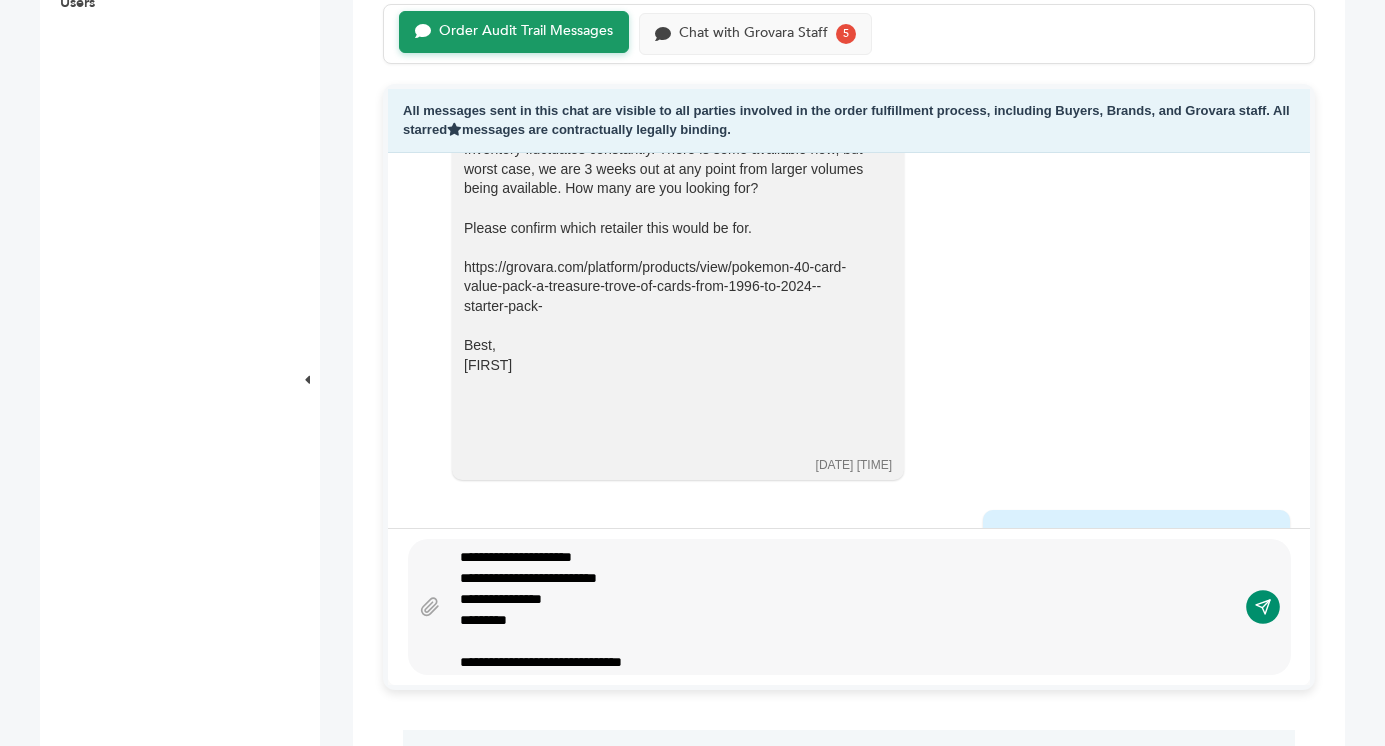 click at bounding box center (1263, 607) 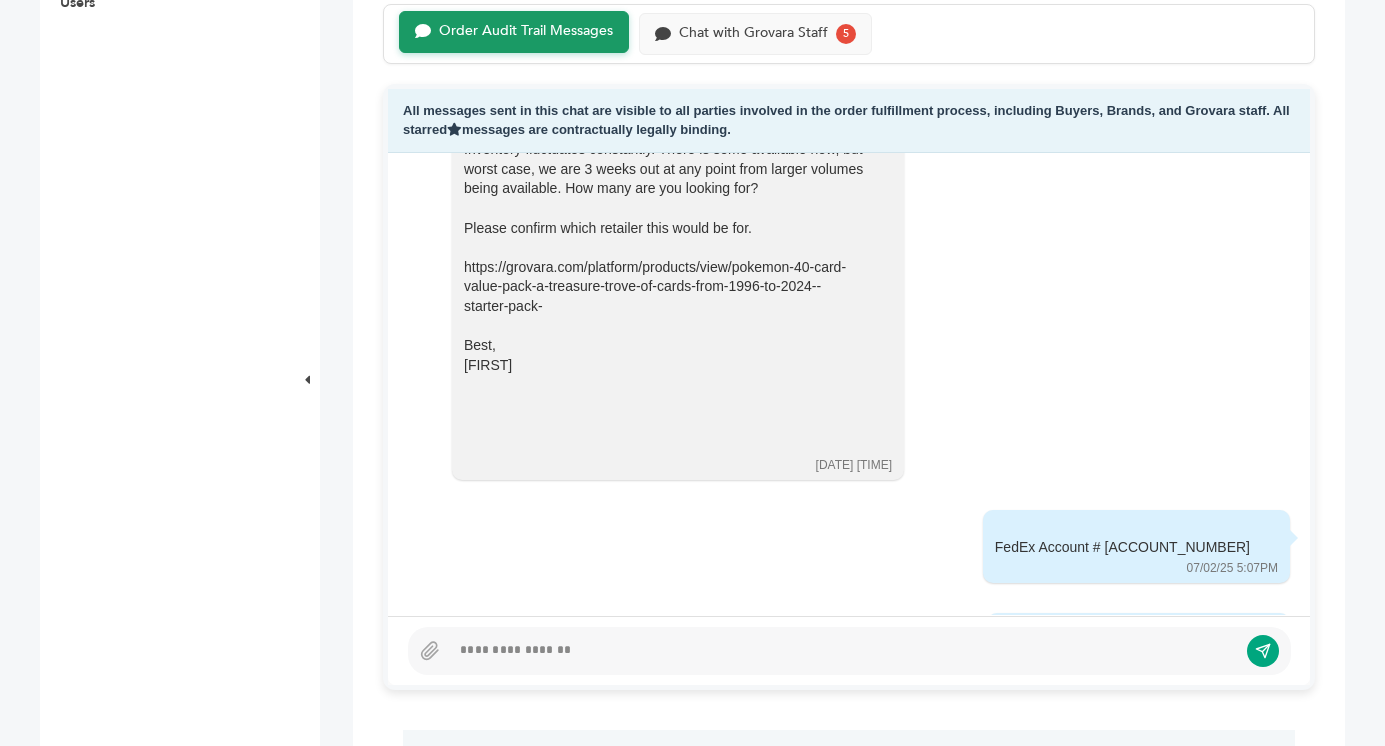 scroll, scrollTop: 1990, scrollLeft: 0, axis: vertical 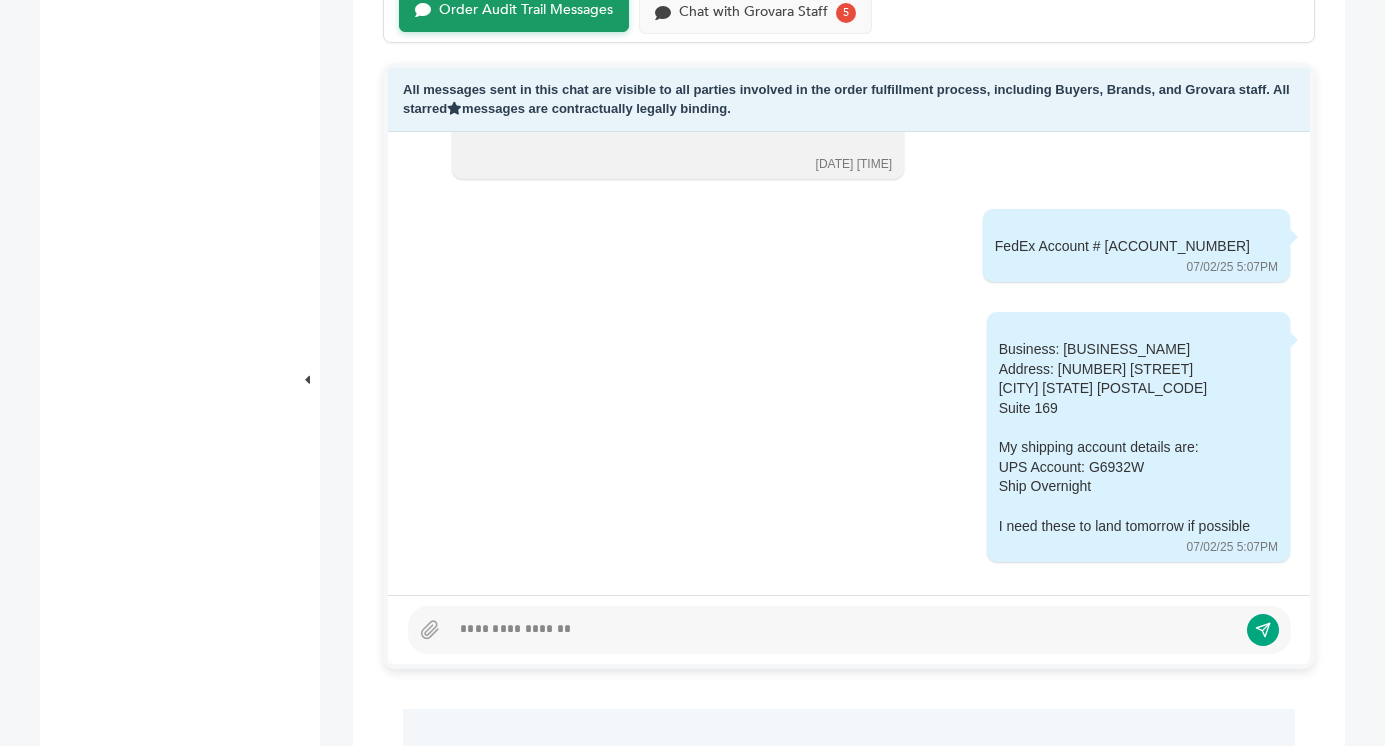 click at bounding box center [849, 630] 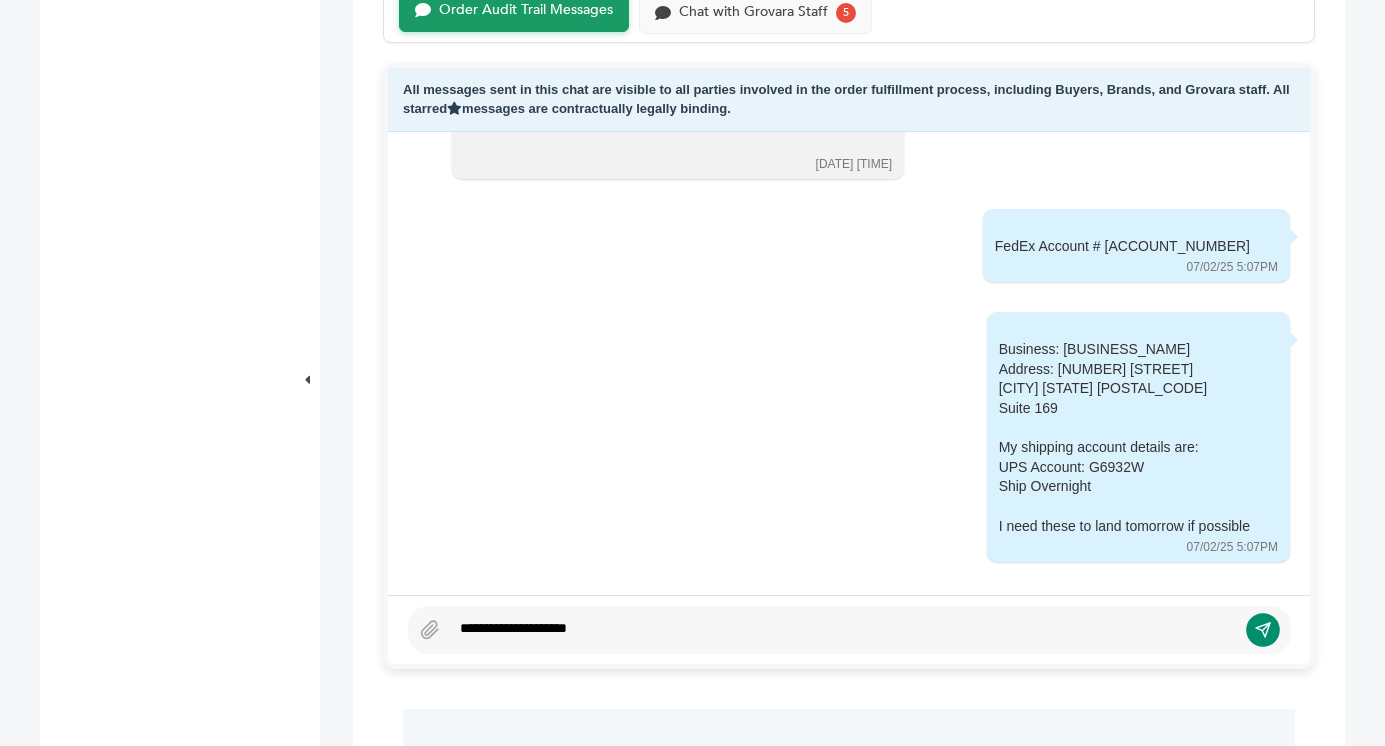 click at bounding box center [1263, 630] 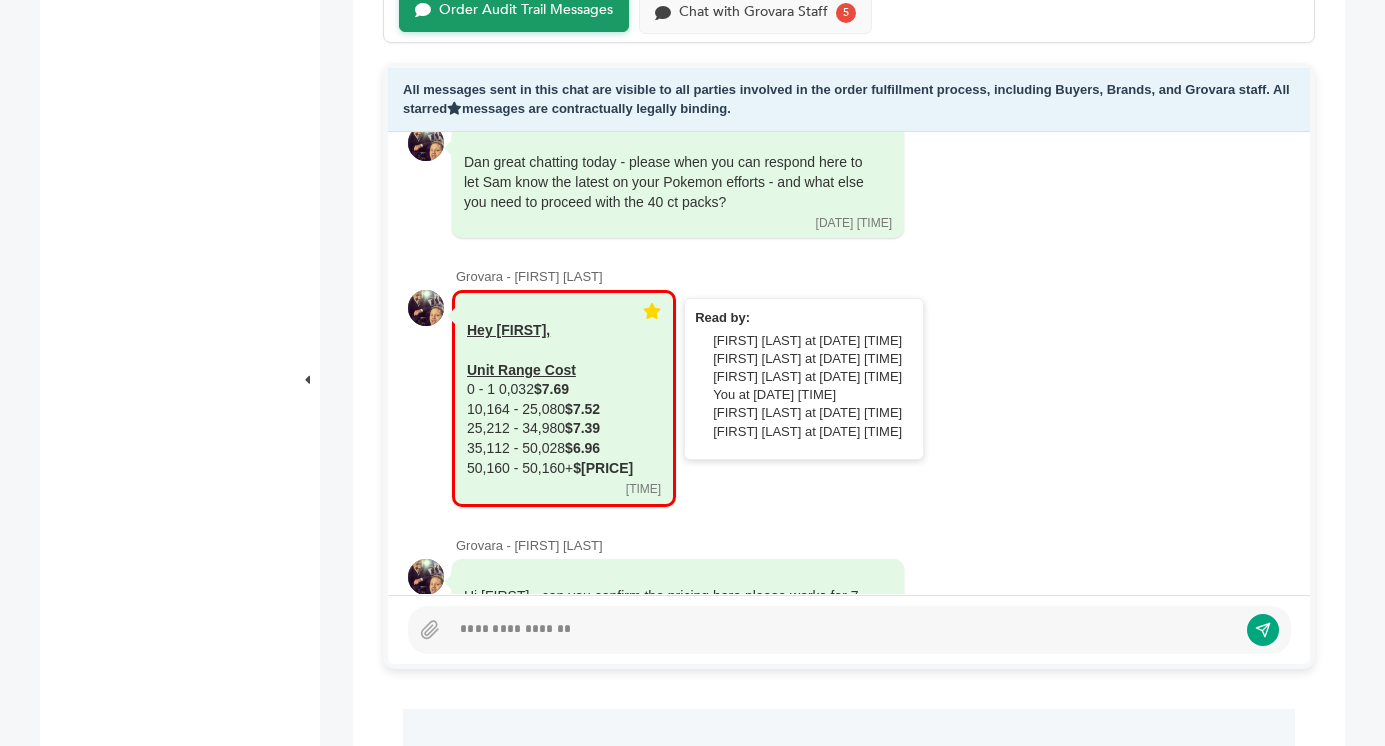 scroll, scrollTop: 284, scrollLeft: 0, axis: vertical 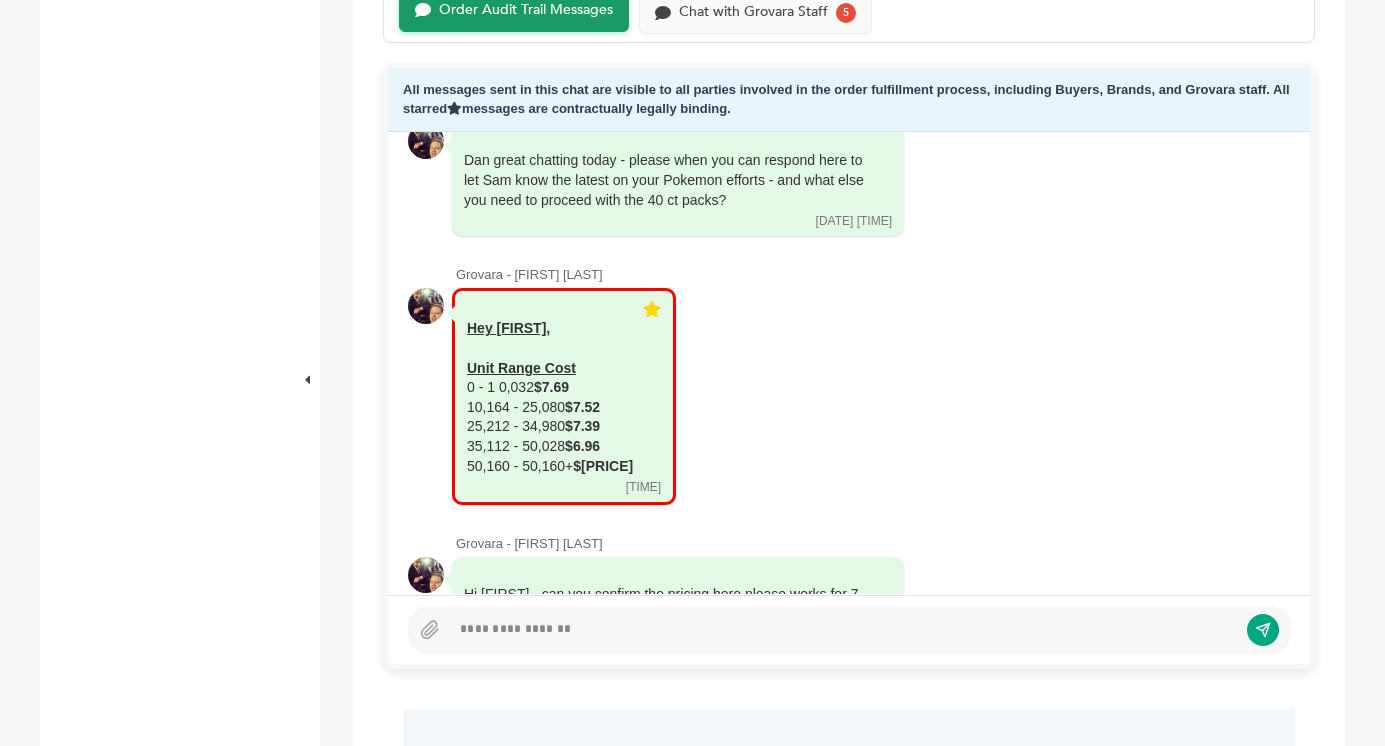 click at bounding box center (843, 630) 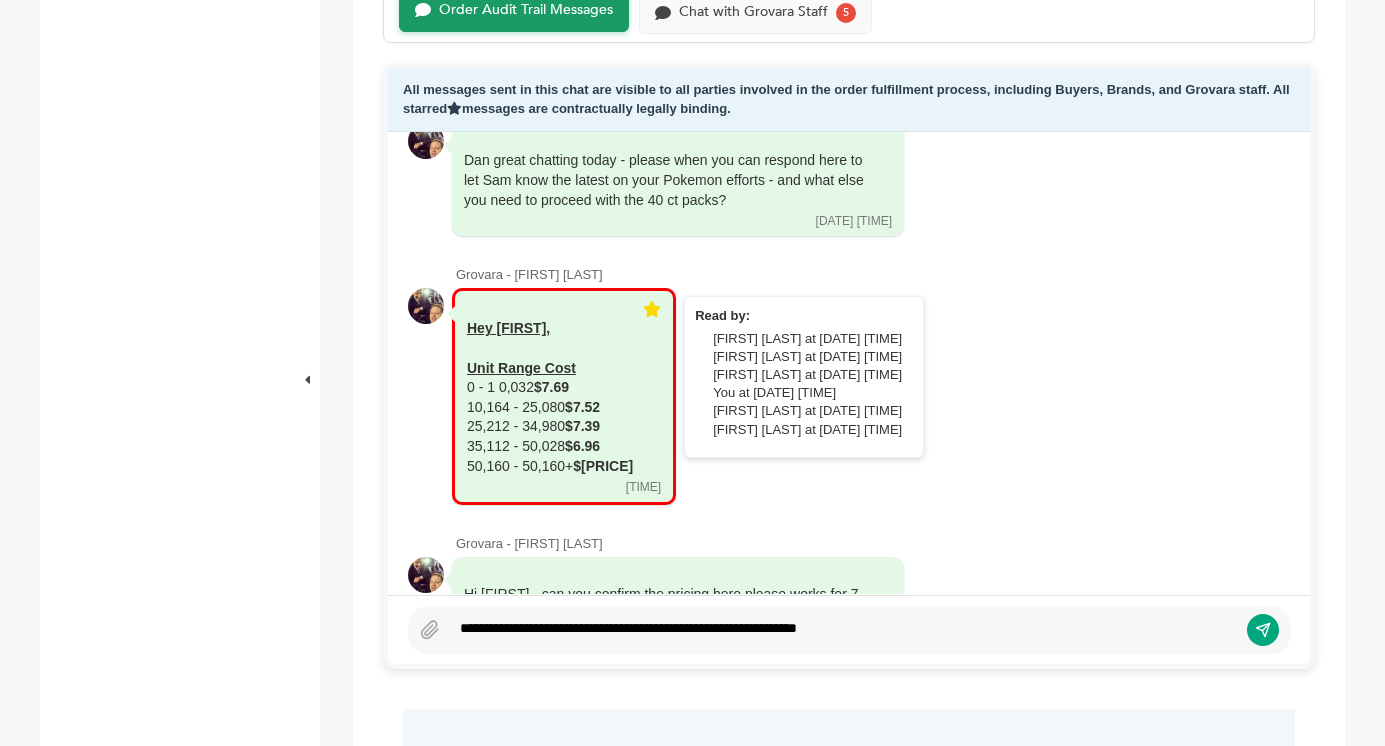 scroll, scrollTop: 301, scrollLeft: 0, axis: vertical 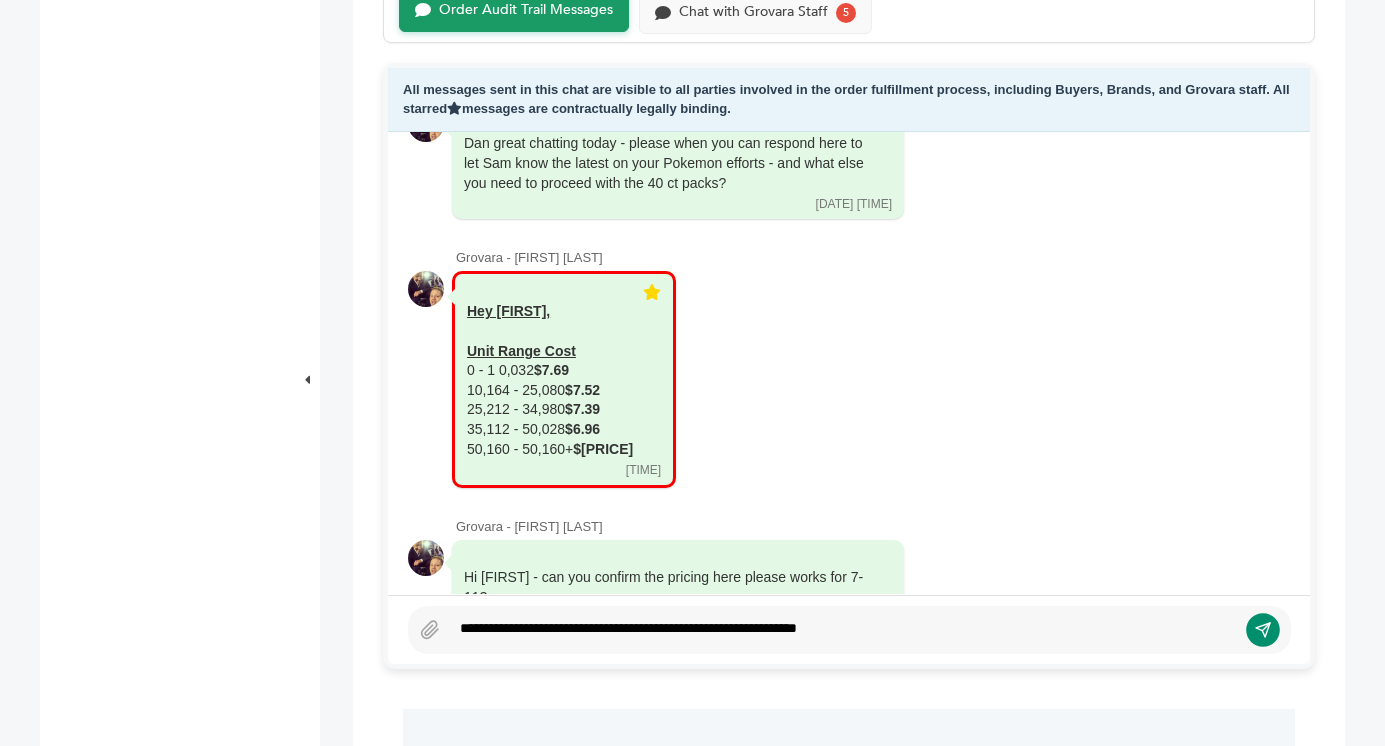 click at bounding box center [1263, 630] 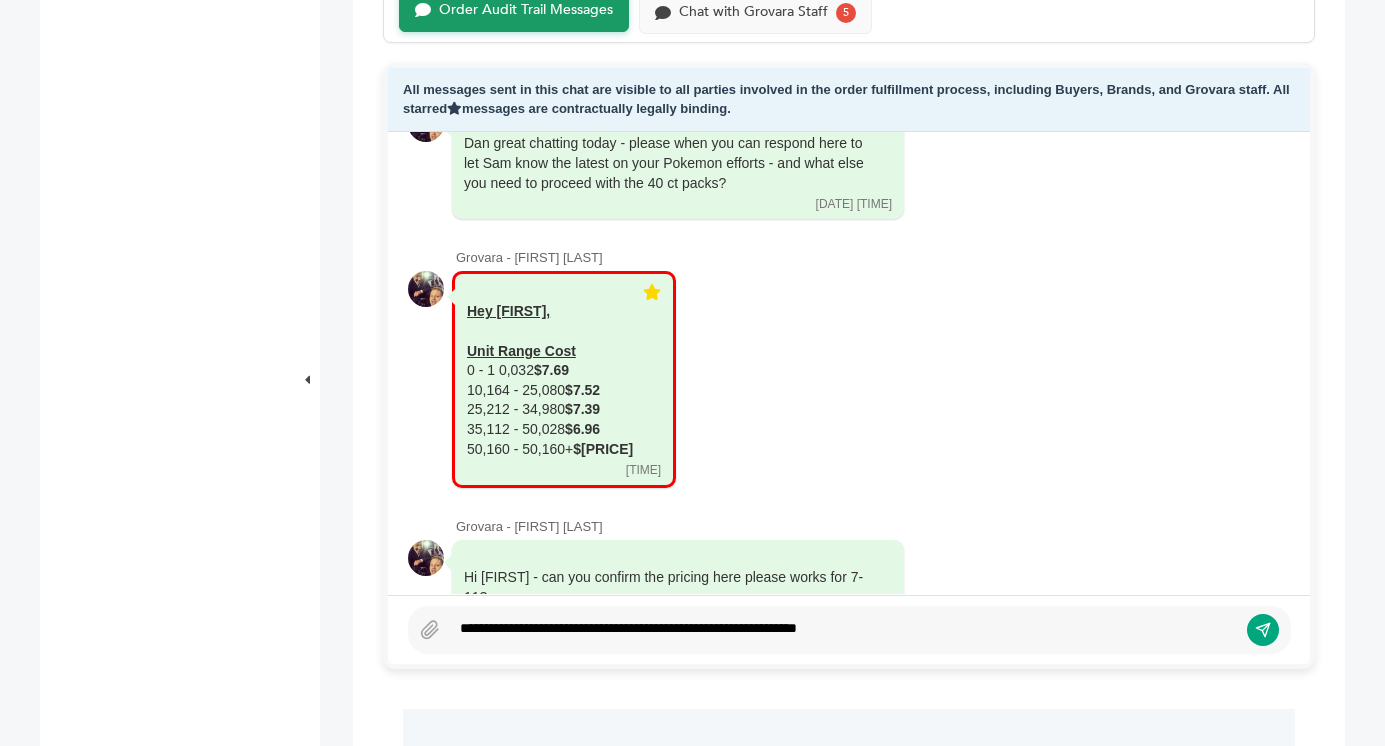 scroll, scrollTop: 2216, scrollLeft: 0, axis: vertical 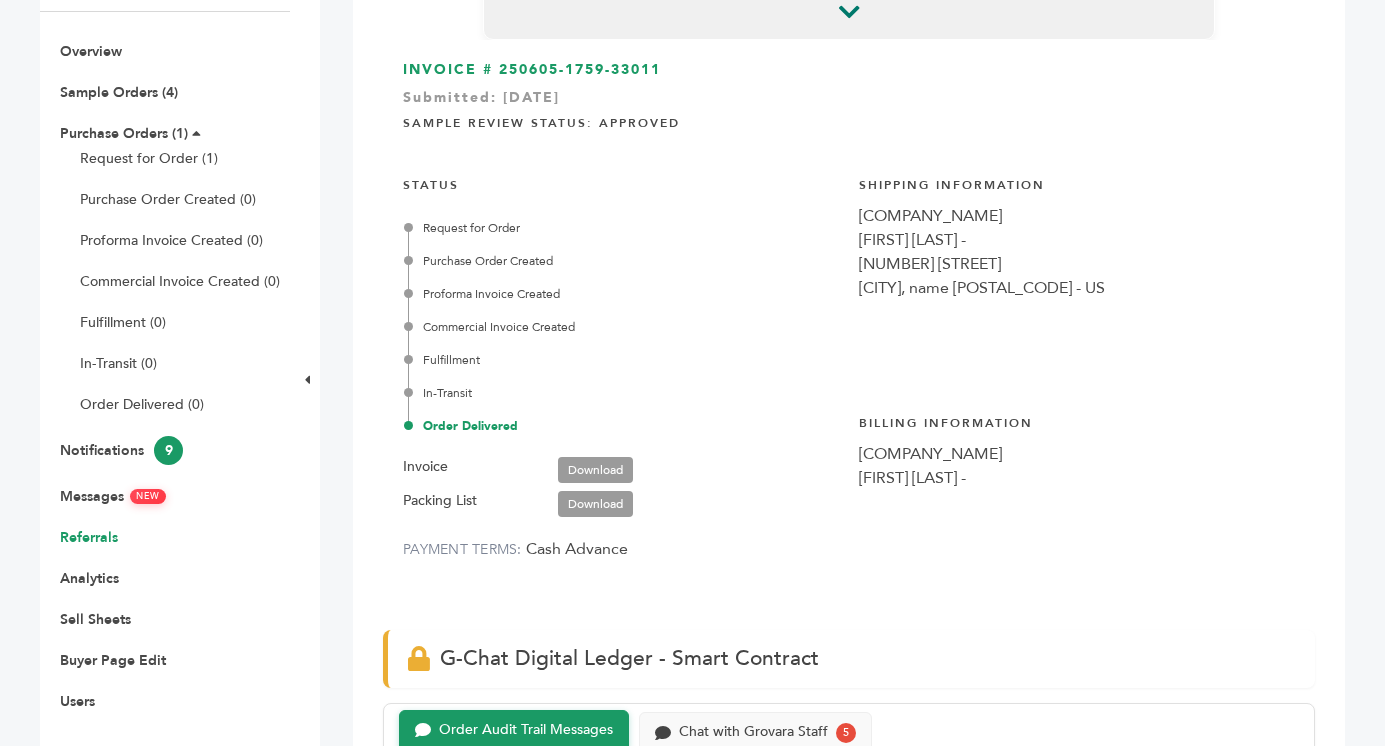 click on "Referrals" at bounding box center [89, 537] 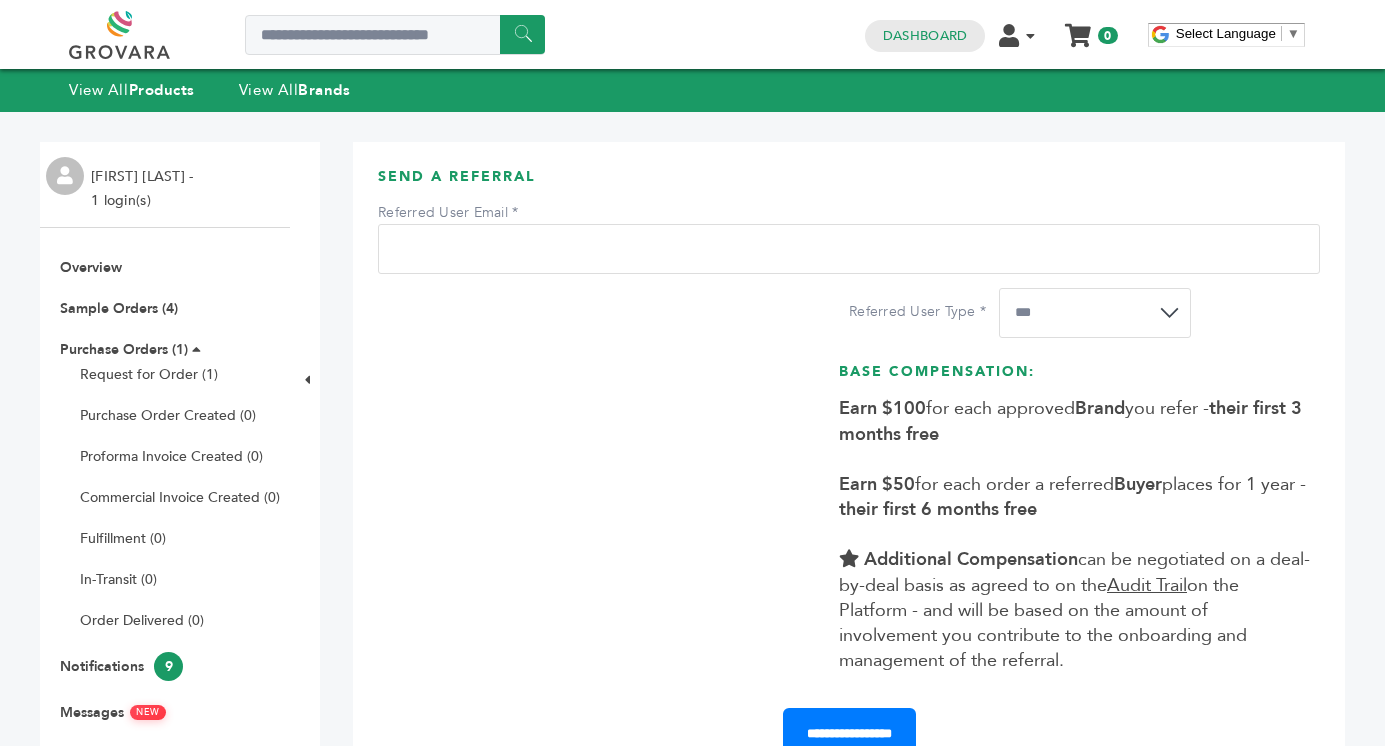 scroll, scrollTop: 0, scrollLeft: 0, axis: both 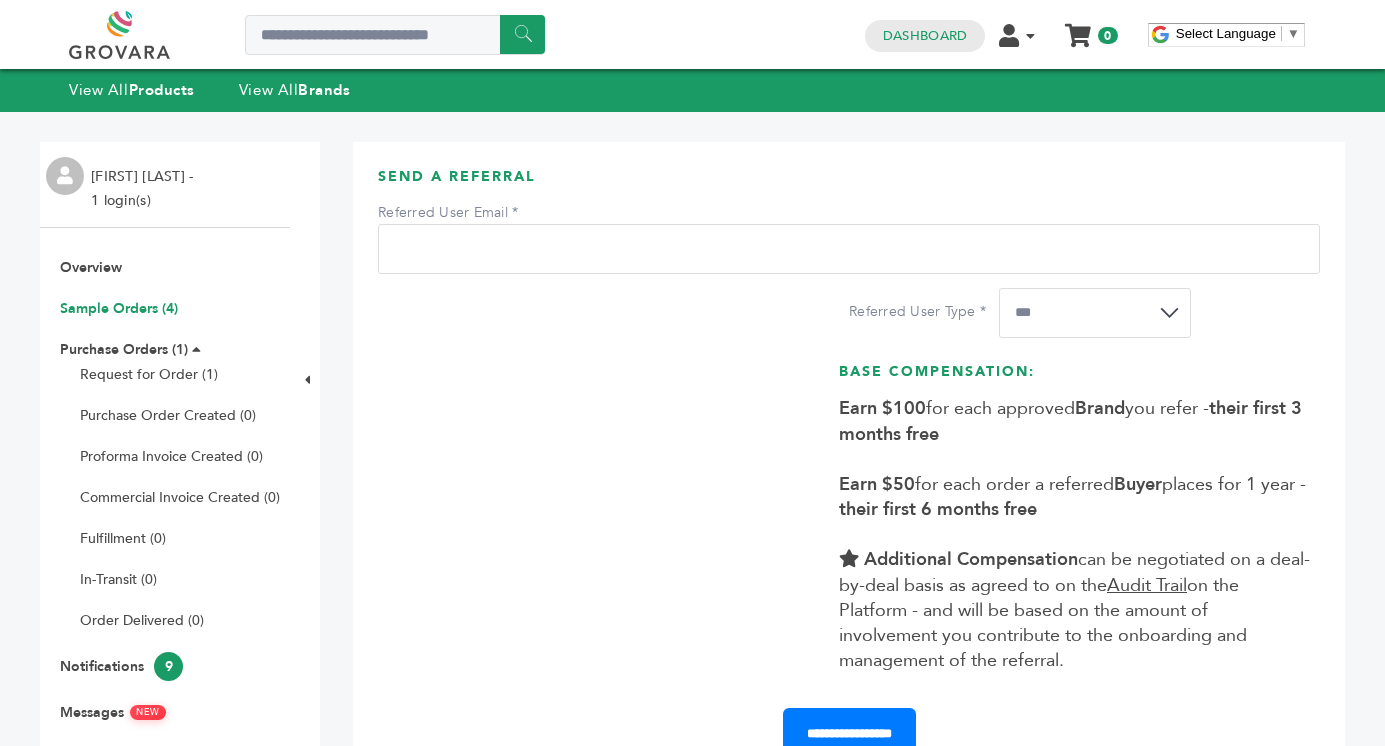 click on "Sample Orders (4)" at bounding box center [119, 308] 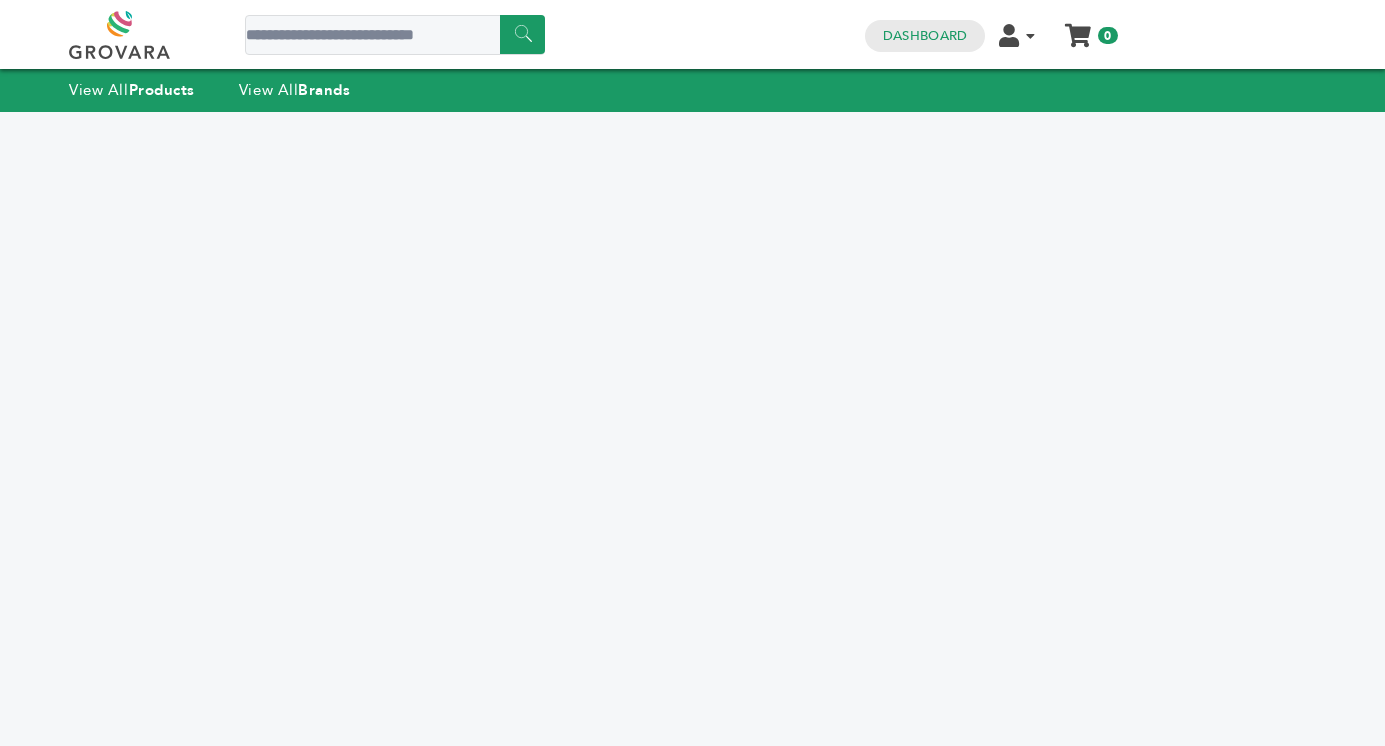 scroll, scrollTop: 0, scrollLeft: 0, axis: both 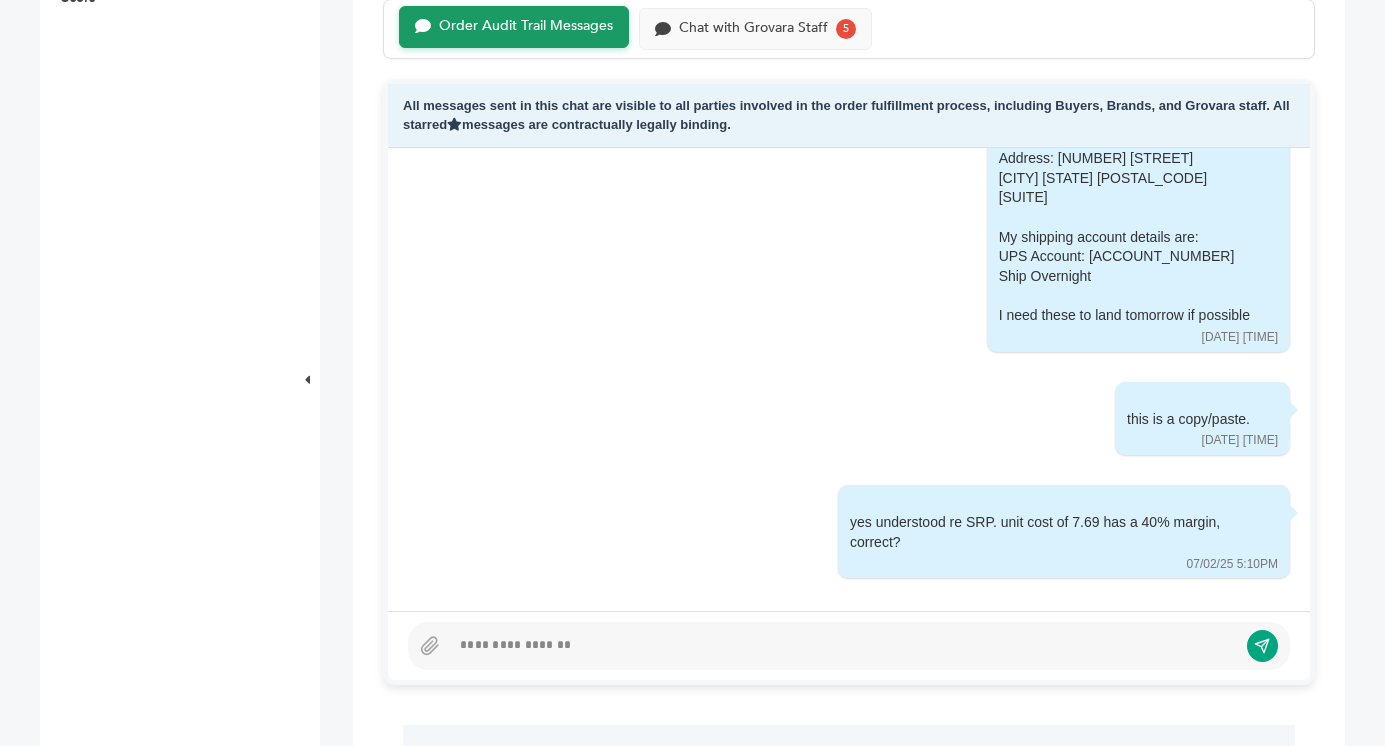 click at bounding box center [843, 646] 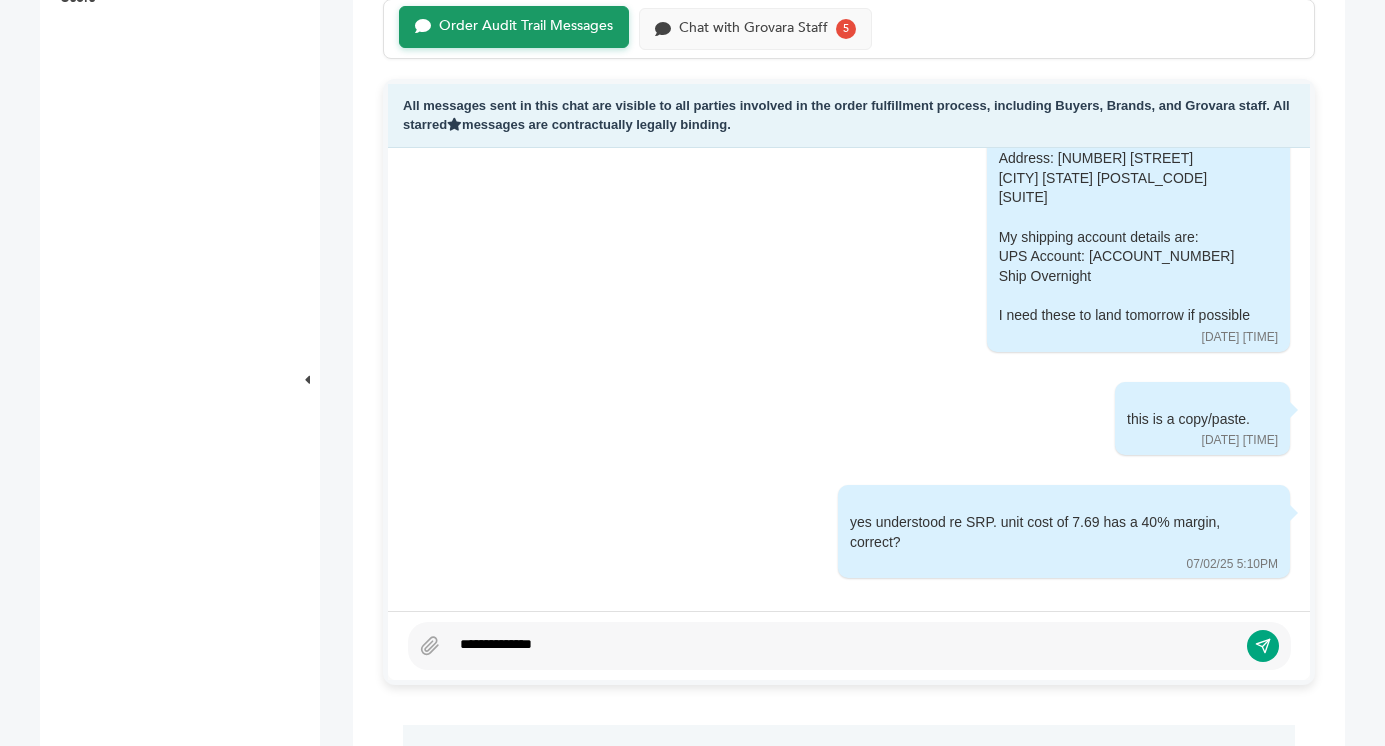 scroll, scrollTop: 828, scrollLeft: 0, axis: vertical 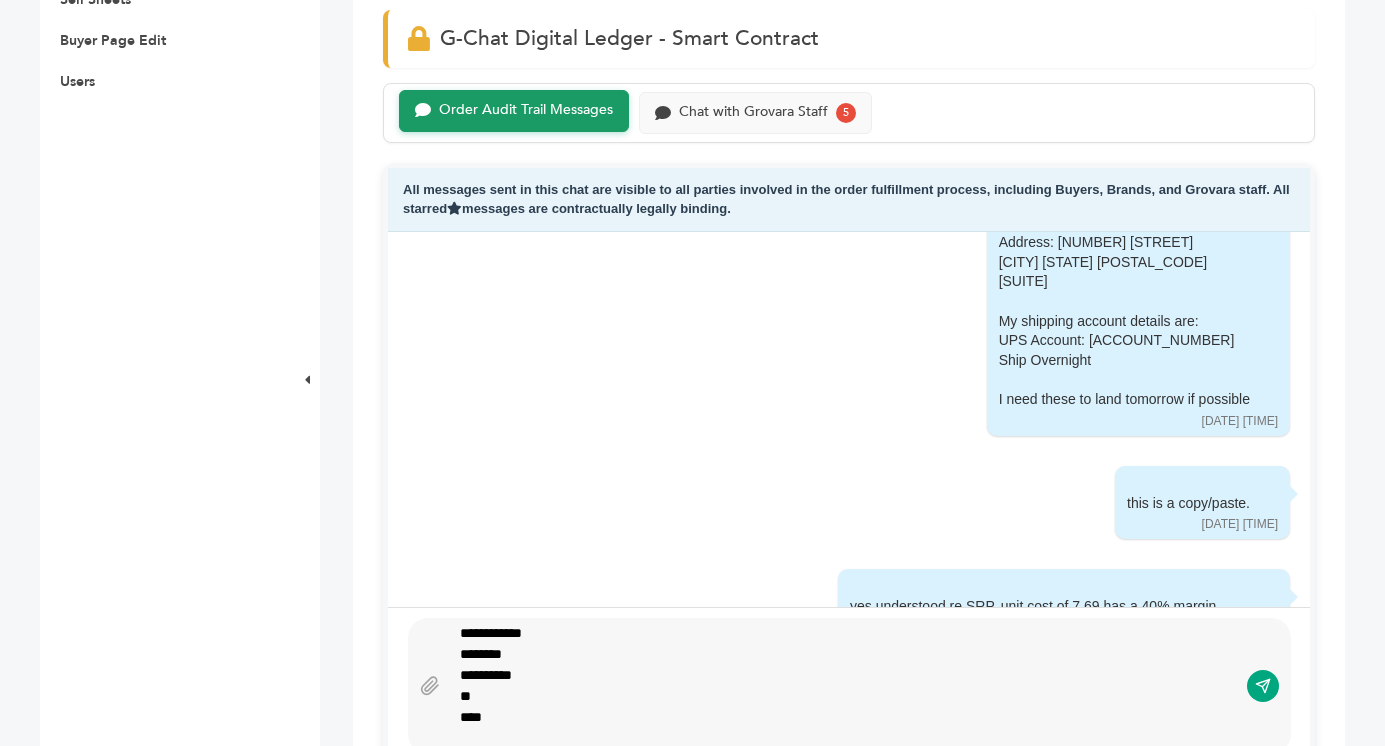 click on "**********" at bounding box center (849, 686) 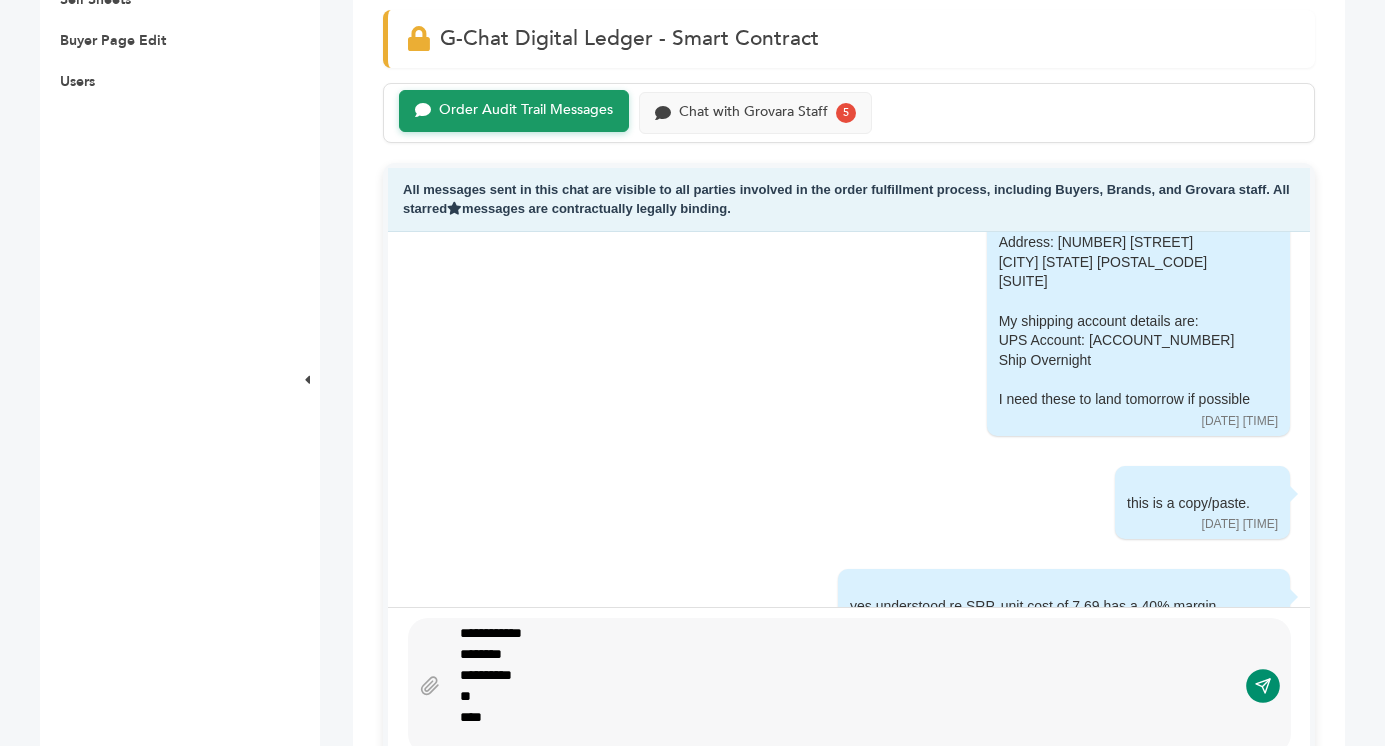 click at bounding box center [1263, 686] 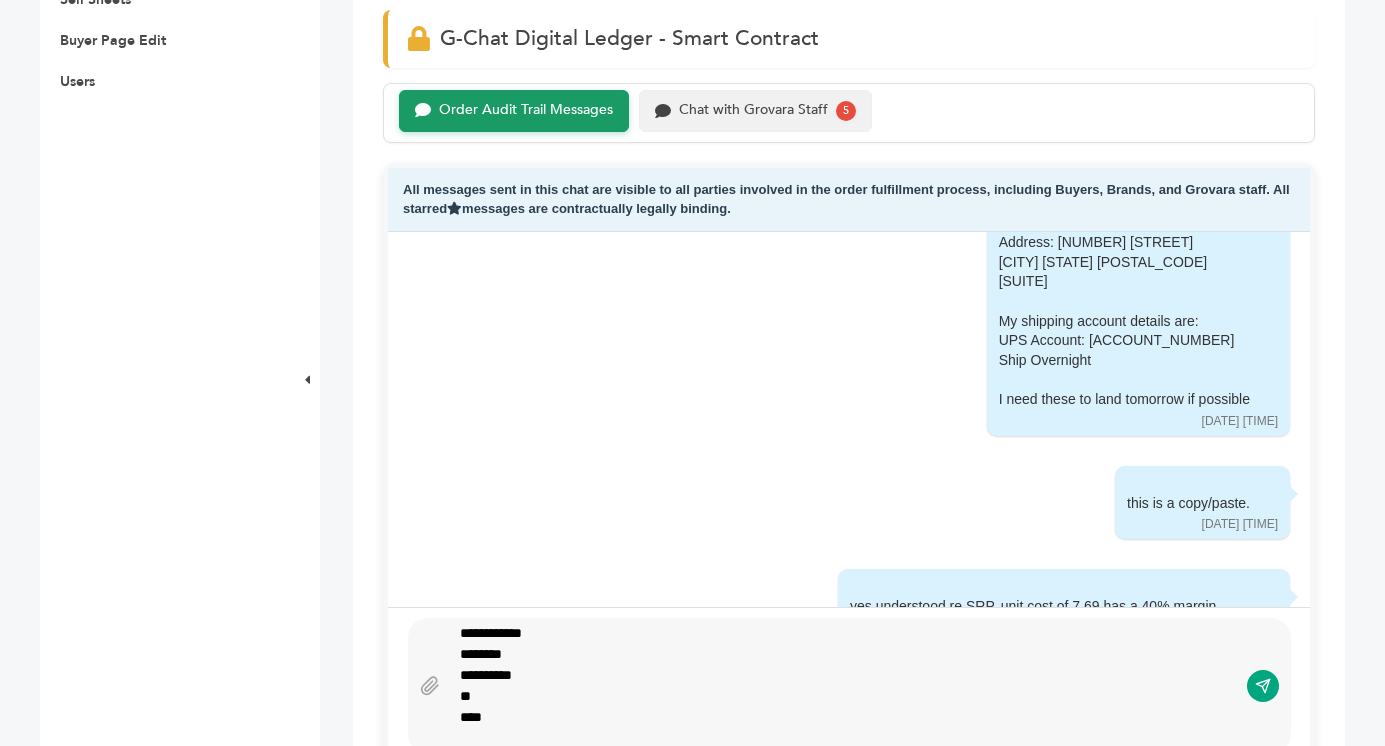 scroll, scrollTop: 2477, scrollLeft: 0, axis: vertical 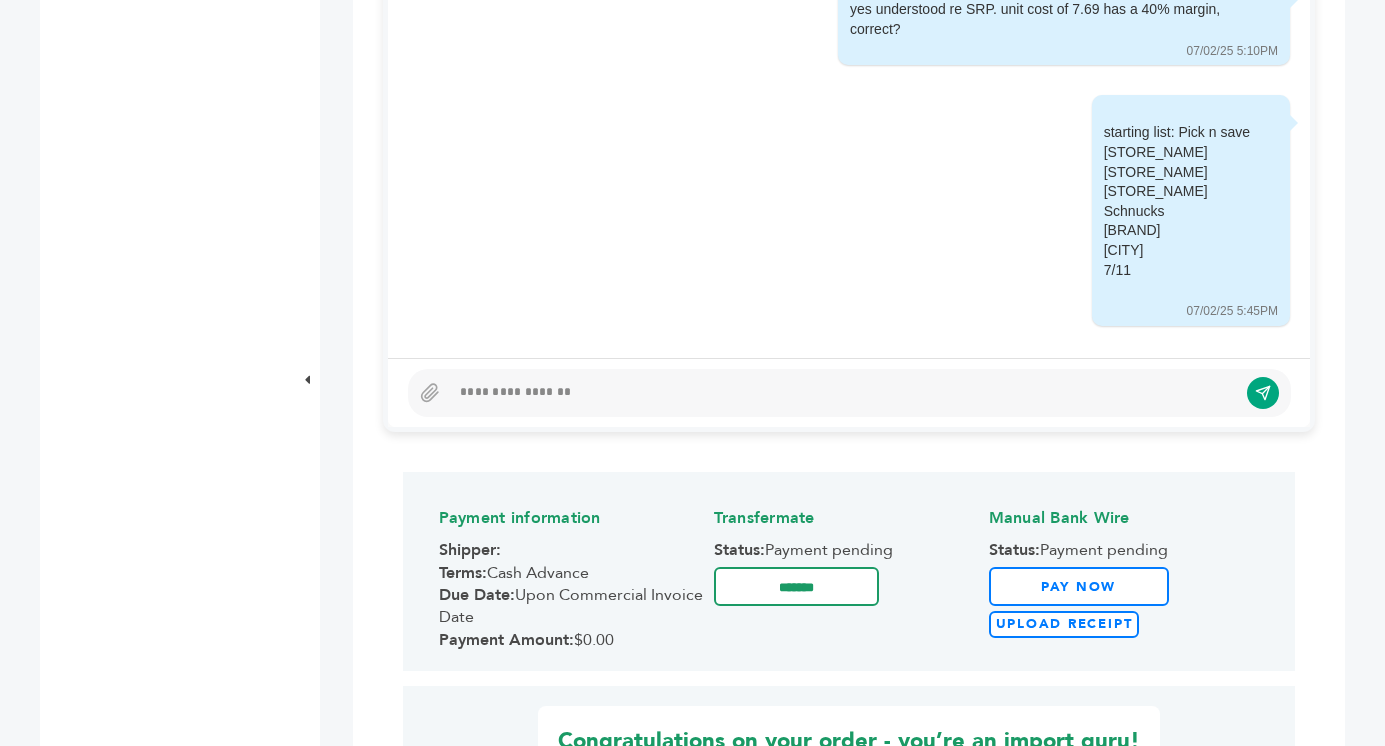 click at bounding box center (843, 393) 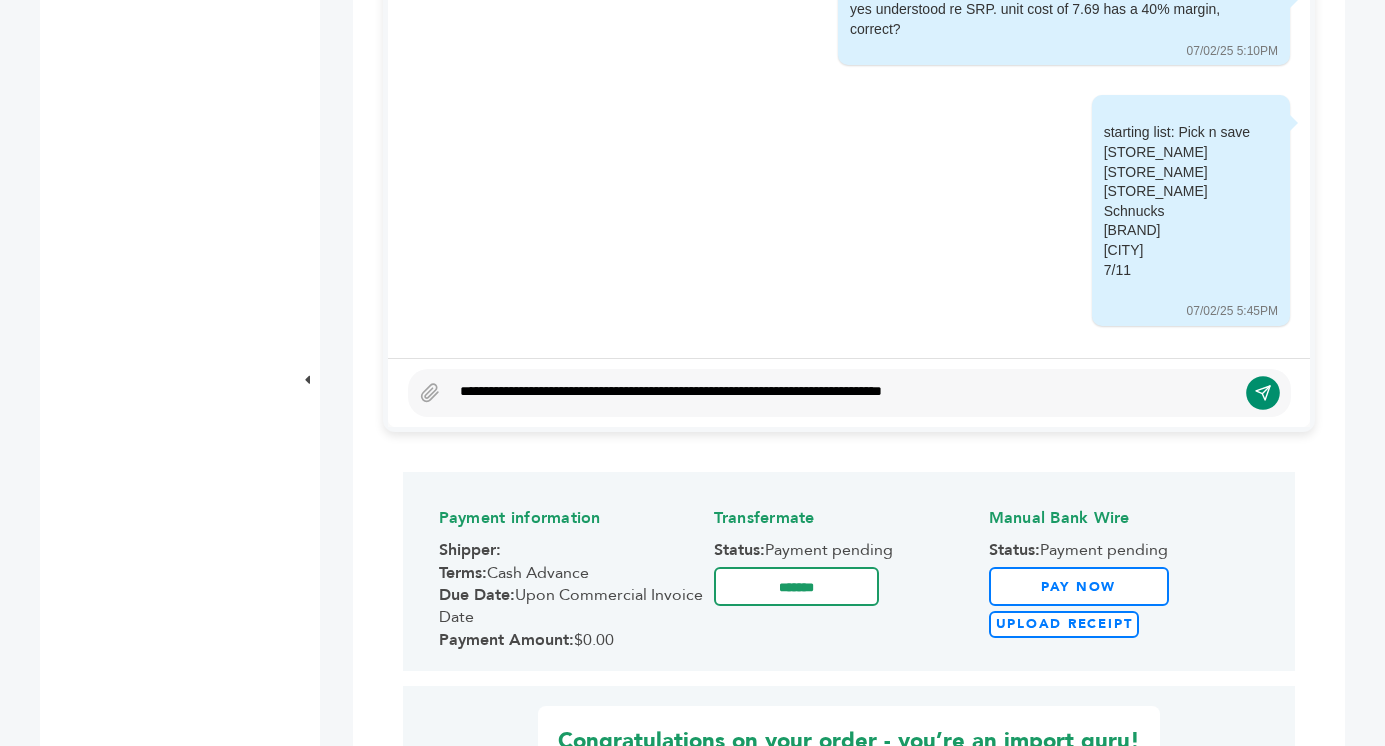 click at bounding box center [1266, 390] 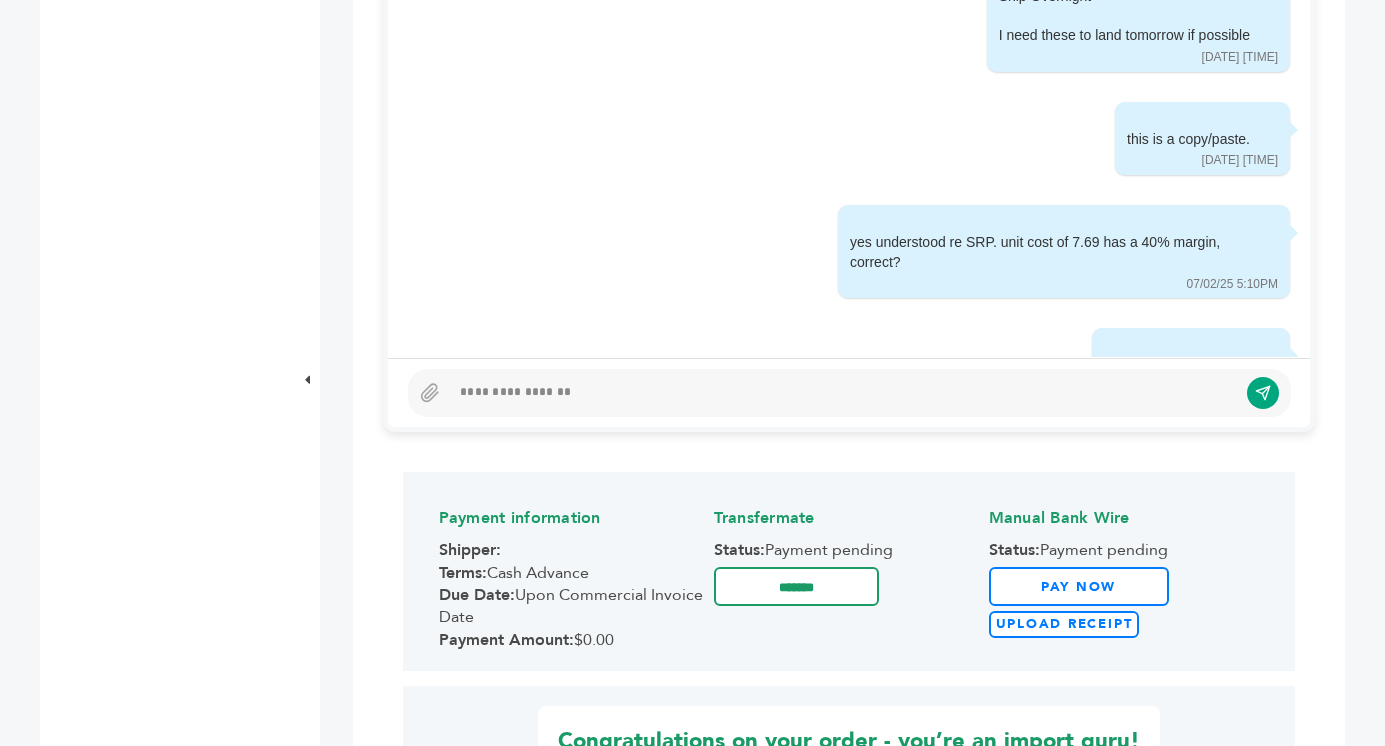 scroll, scrollTop: 2600, scrollLeft: 0, axis: vertical 